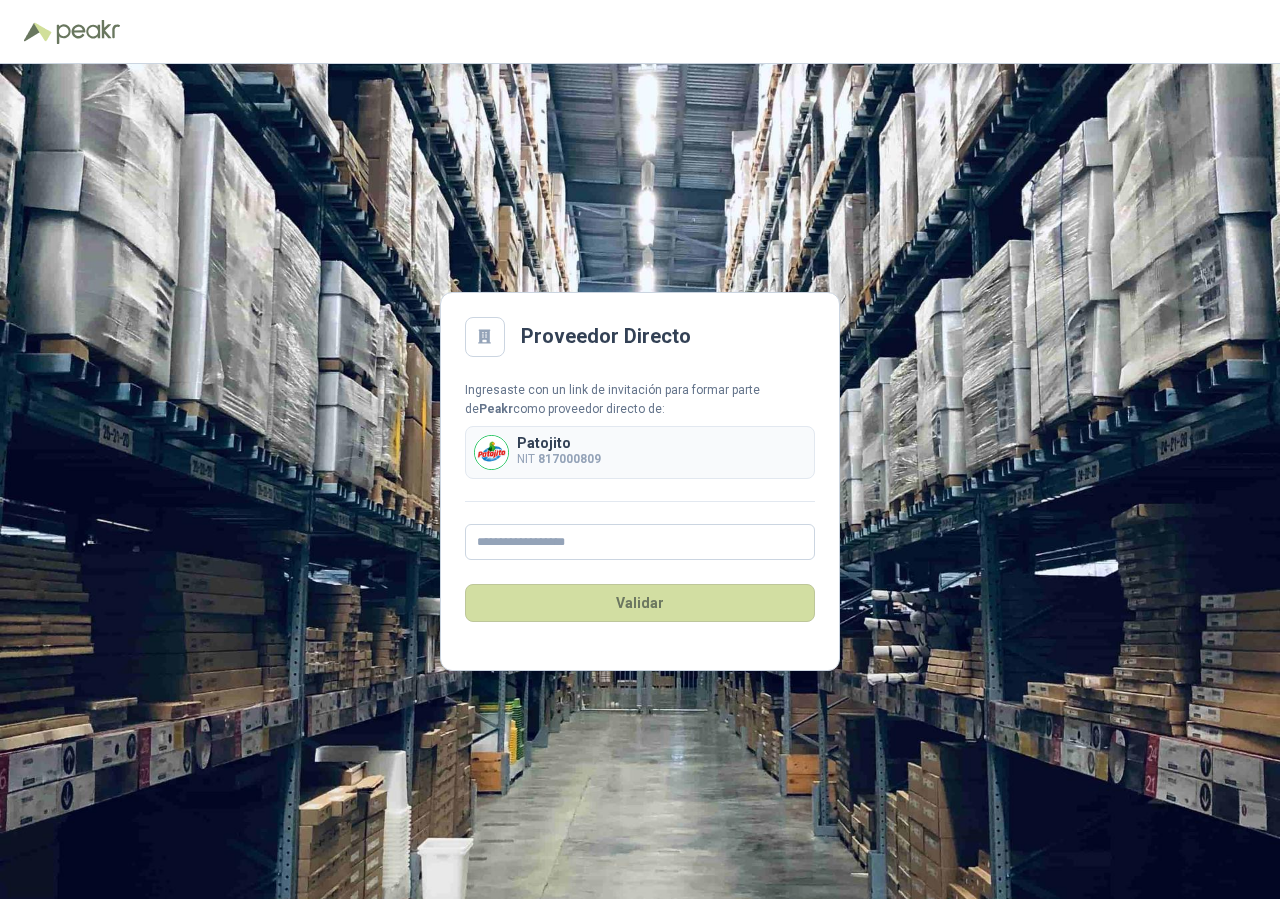 scroll, scrollTop: 0, scrollLeft: 0, axis: both 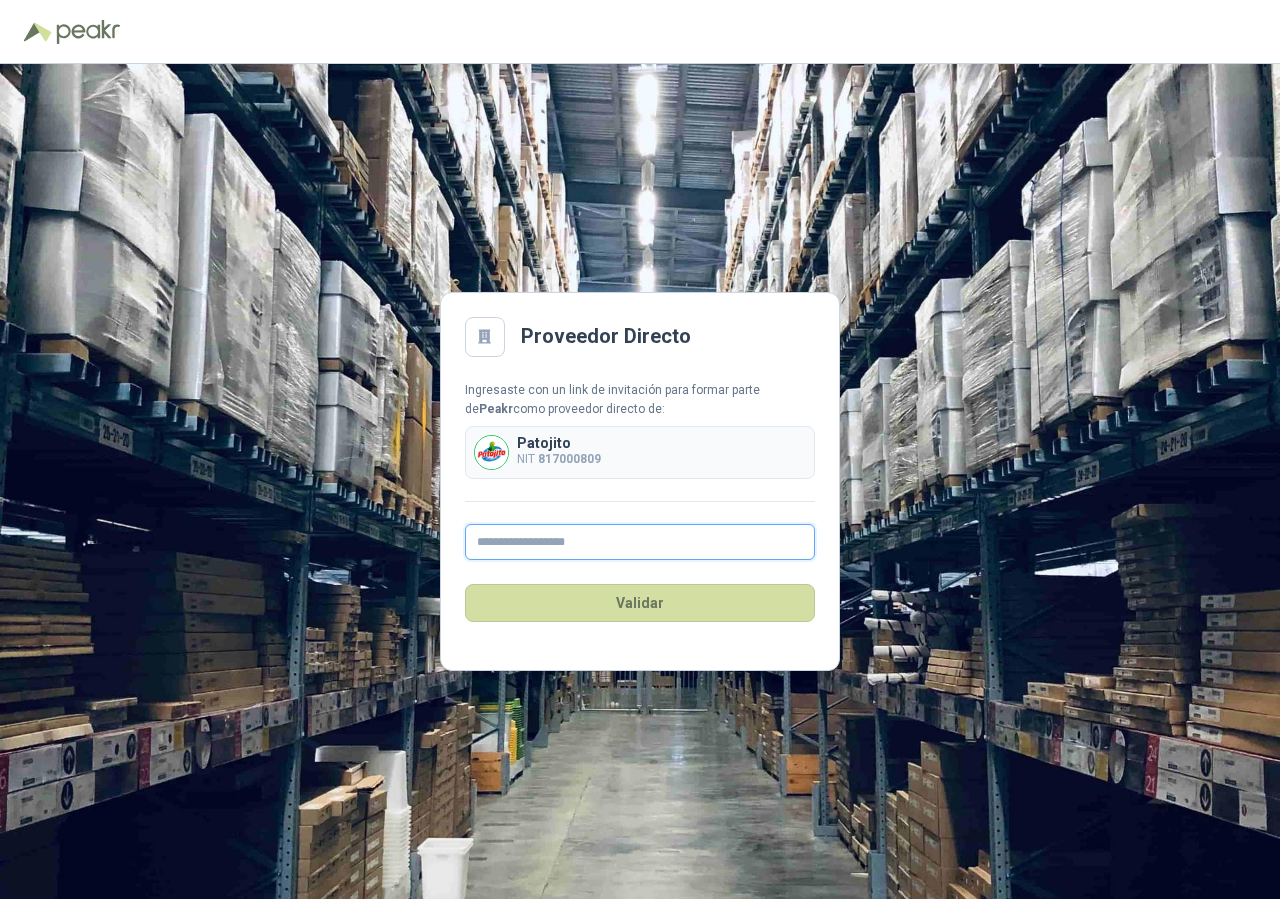 click at bounding box center (640, 542) 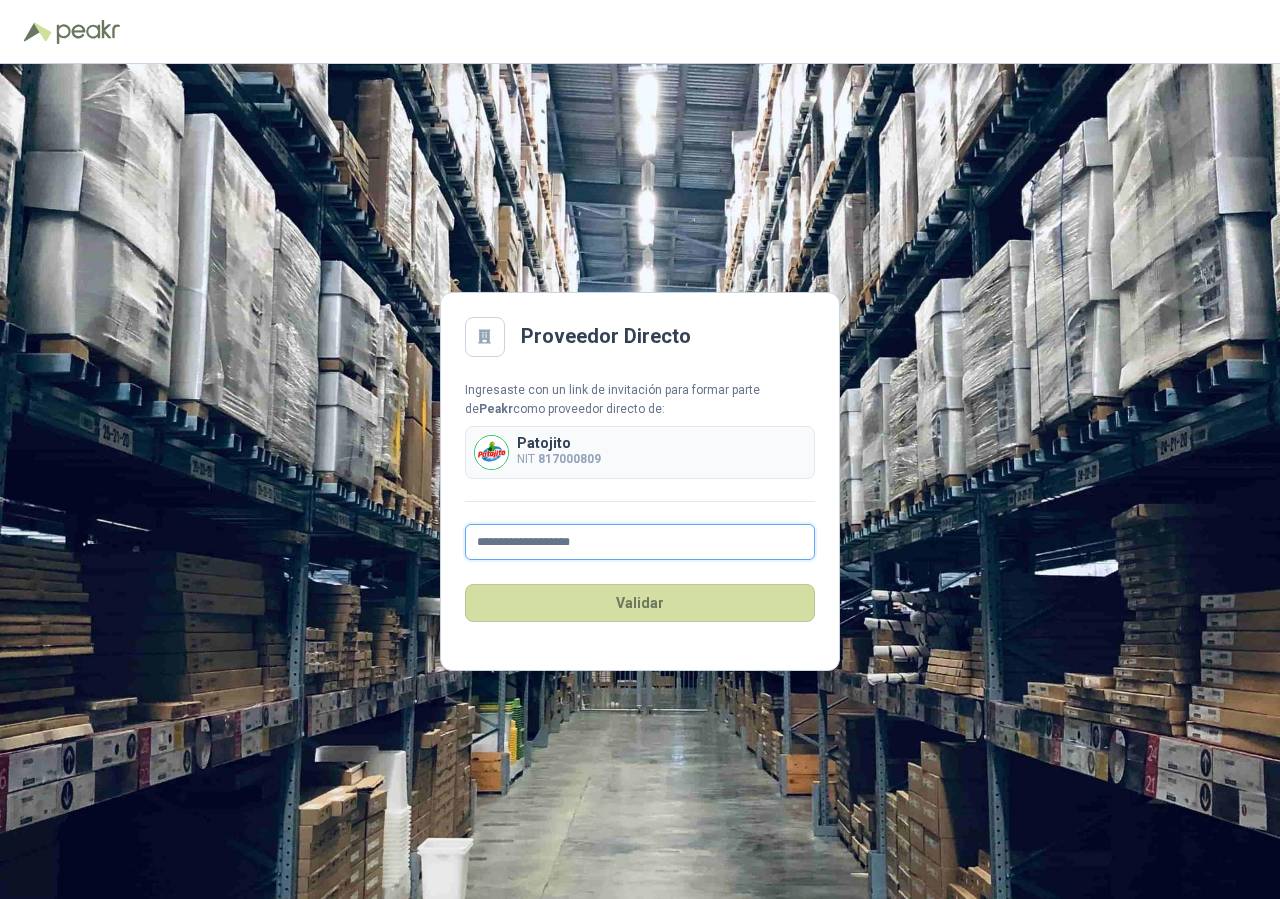 type on "**********" 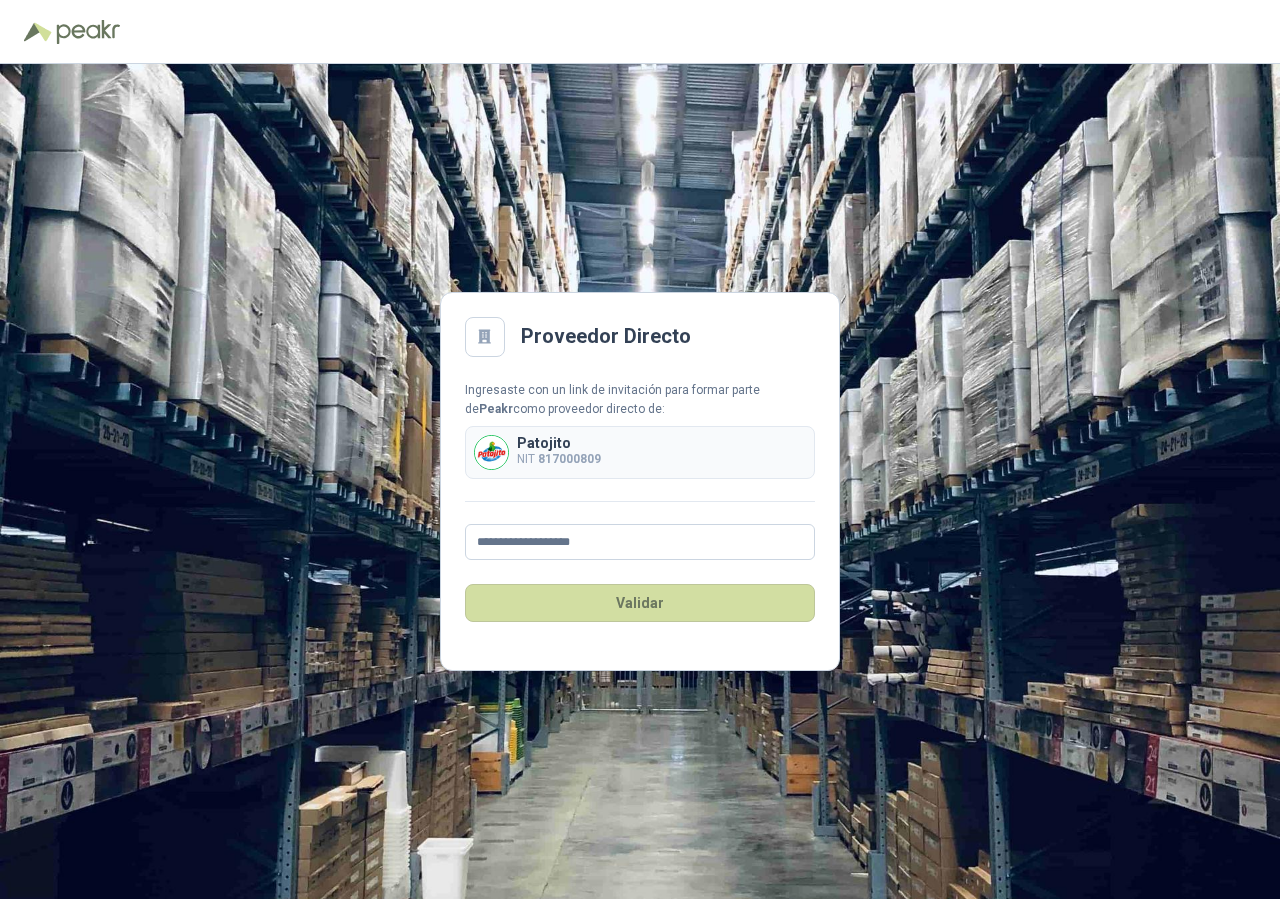 type 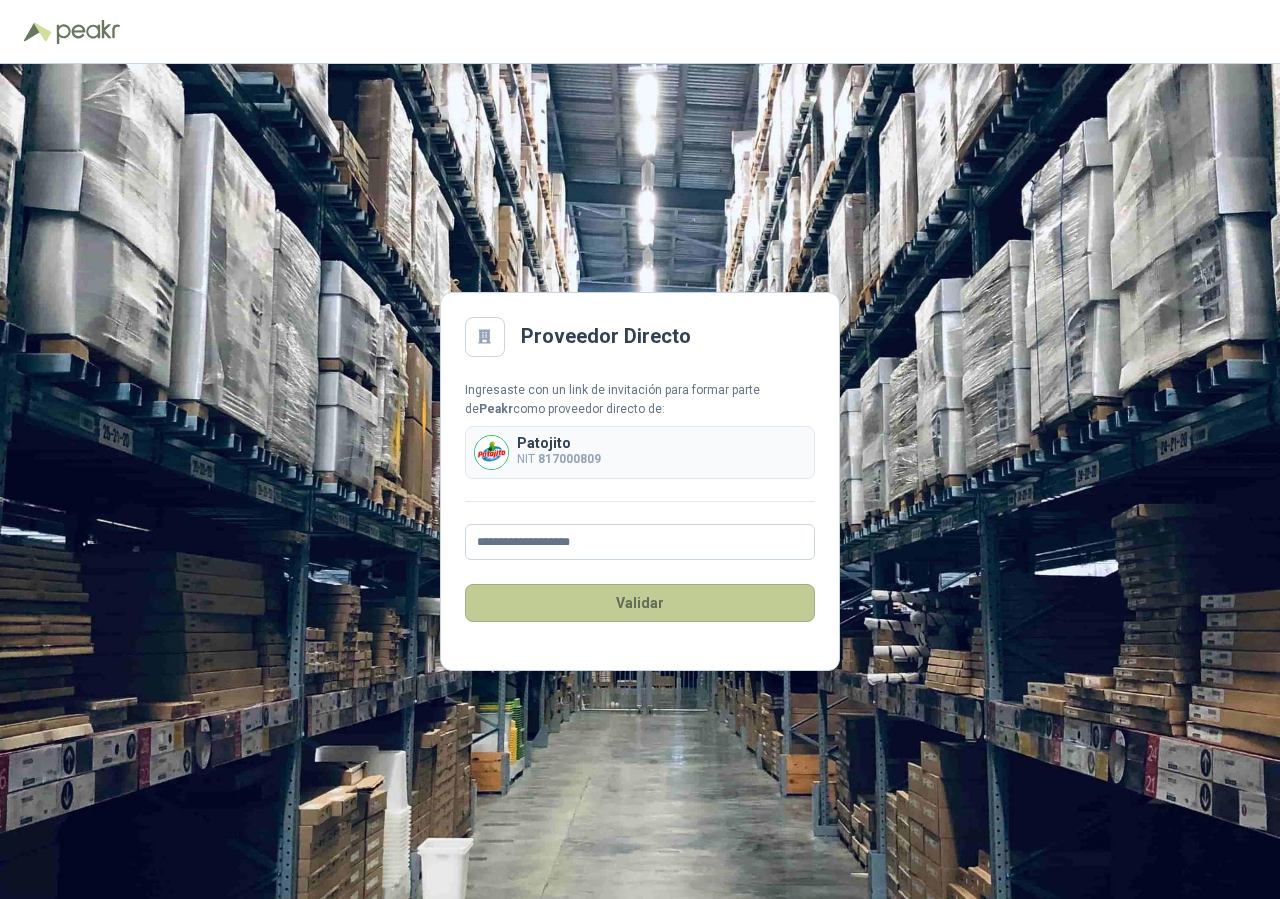 click on "Validar" at bounding box center [640, 603] 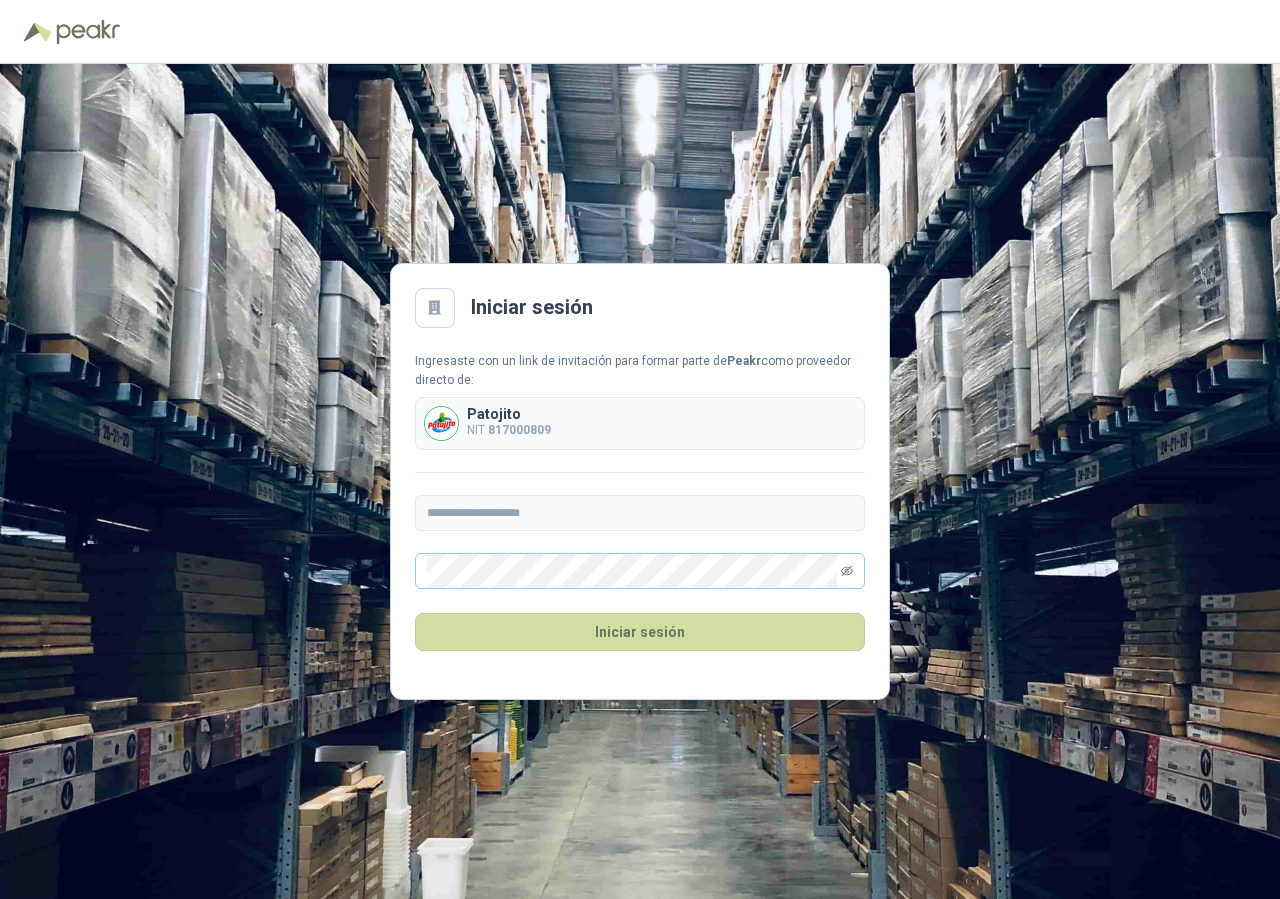 click 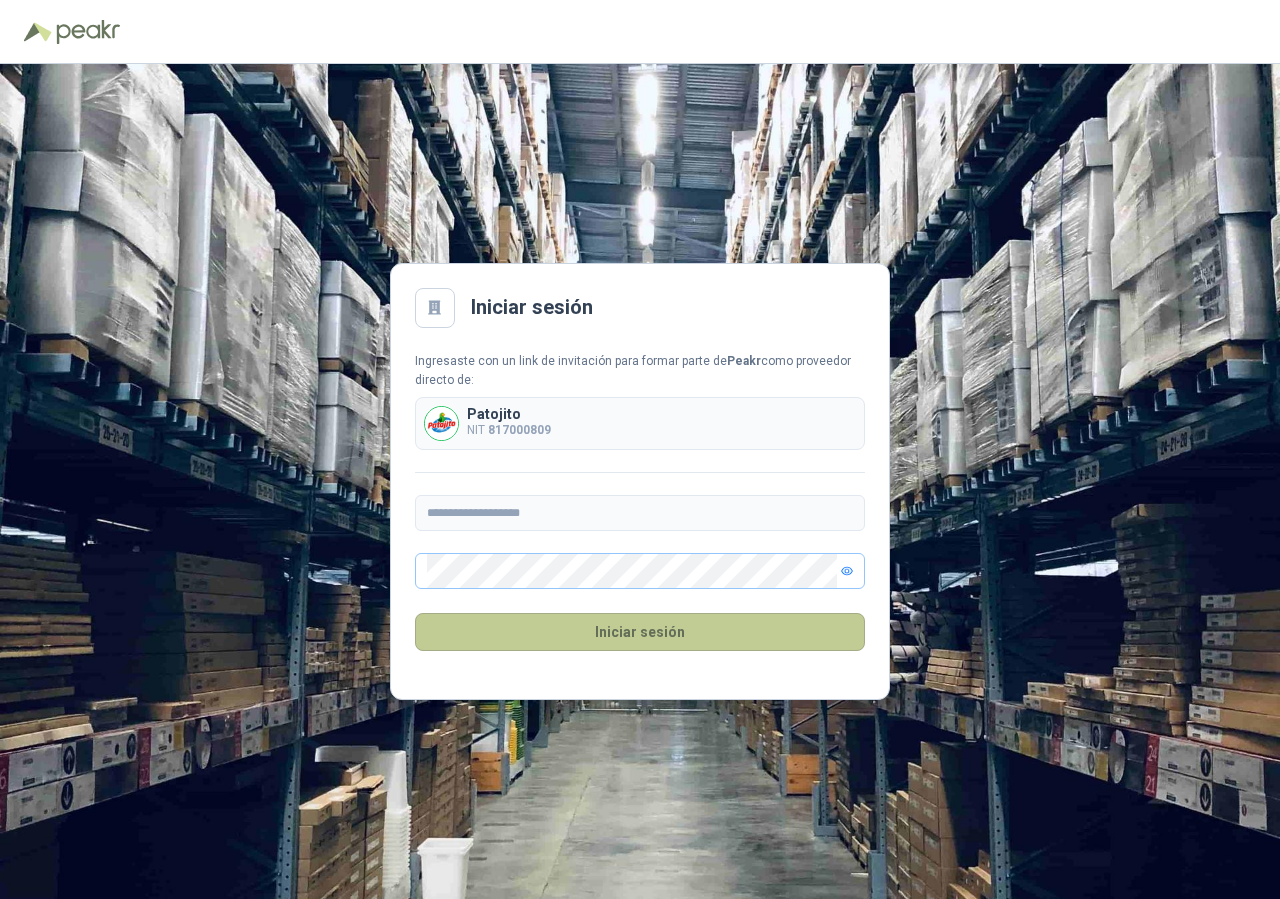click on "Iniciar sesión" at bounding box center (640, 632) 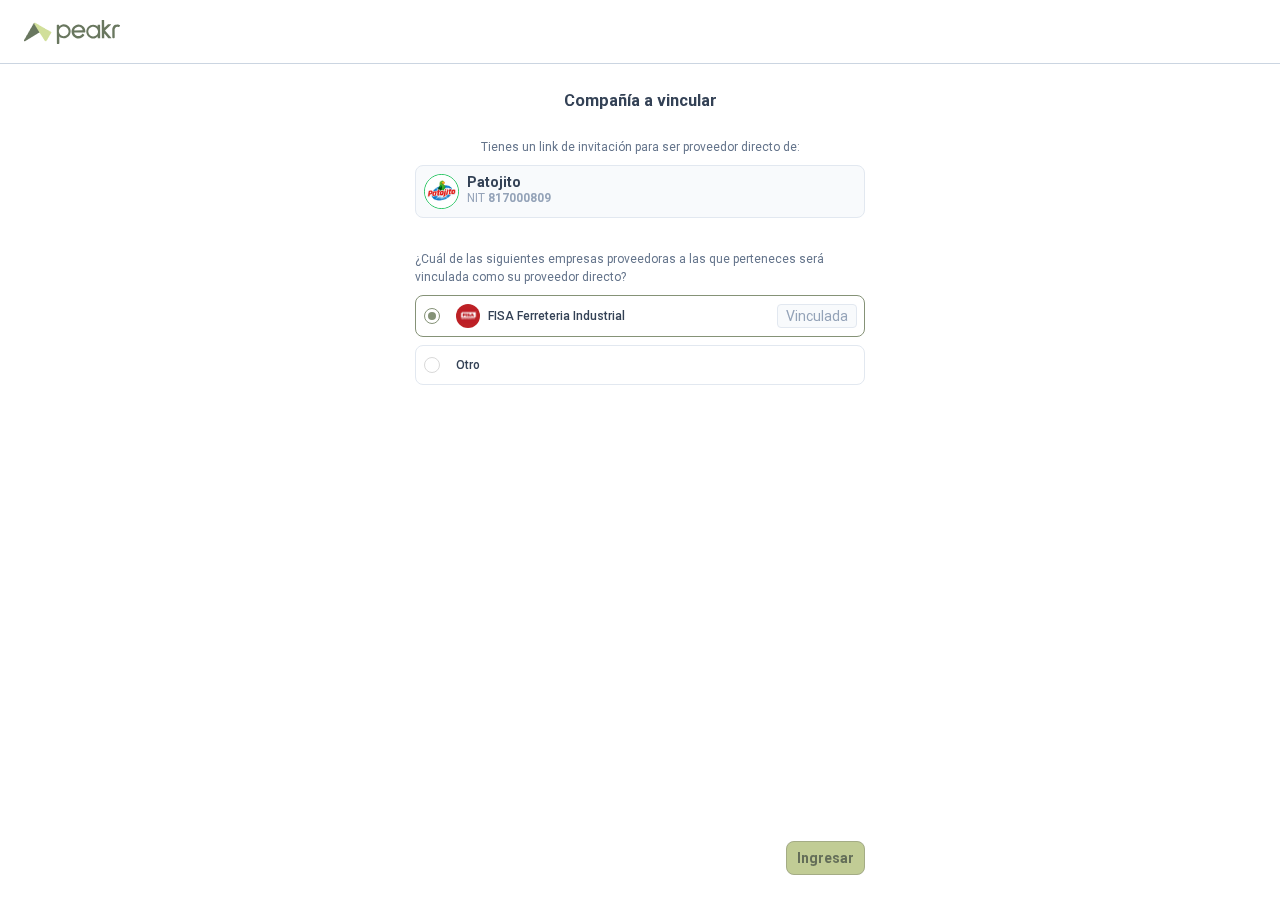 click on "Ingresar" at bounding box center [825, 858] 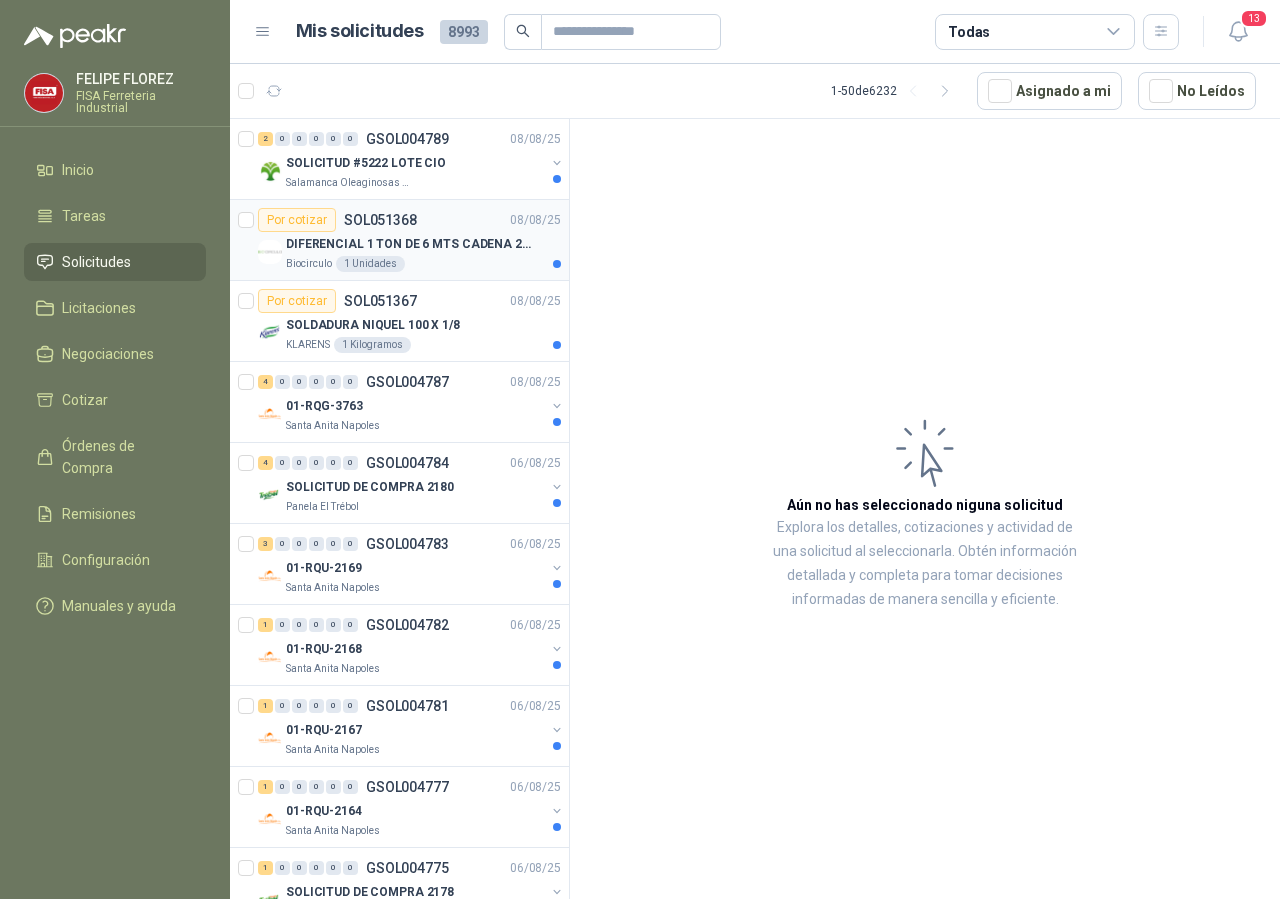 click on "Por cotizar" at bounding box center [297, 220] 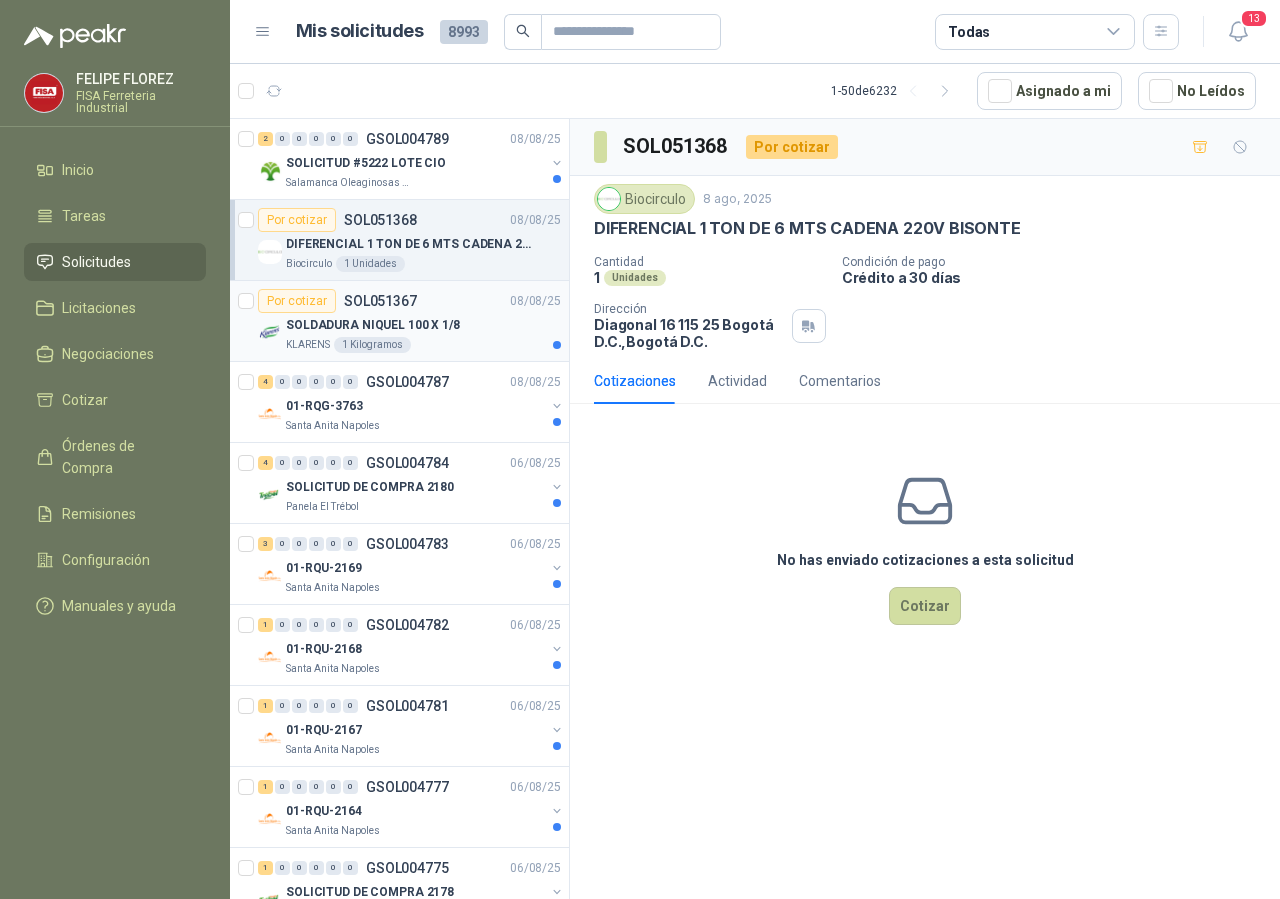 click on "Por cotizar" at bounding box center (297, 301) 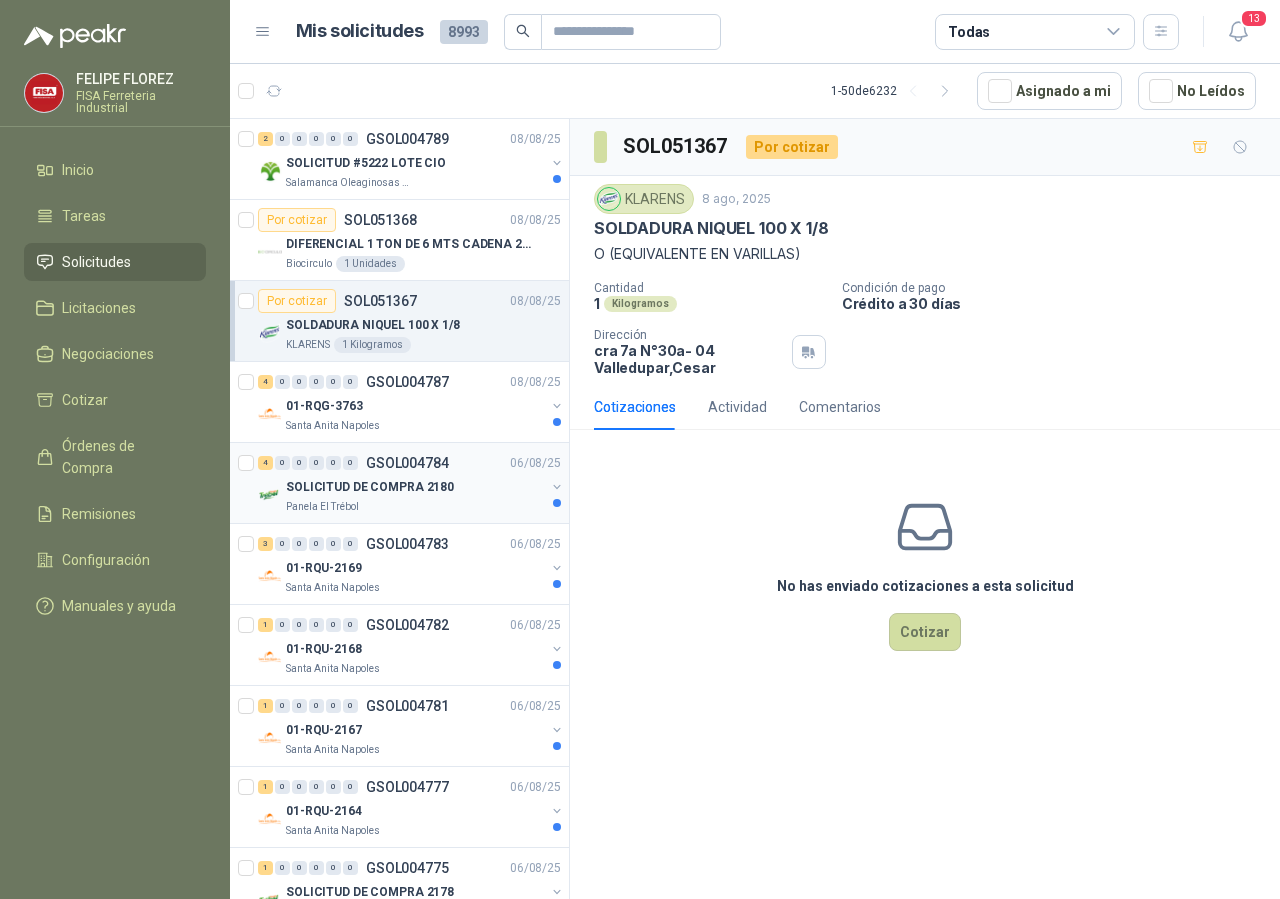 click on "SOLICITUD DE COMPRA 2180" at bounding box center [370, 487] 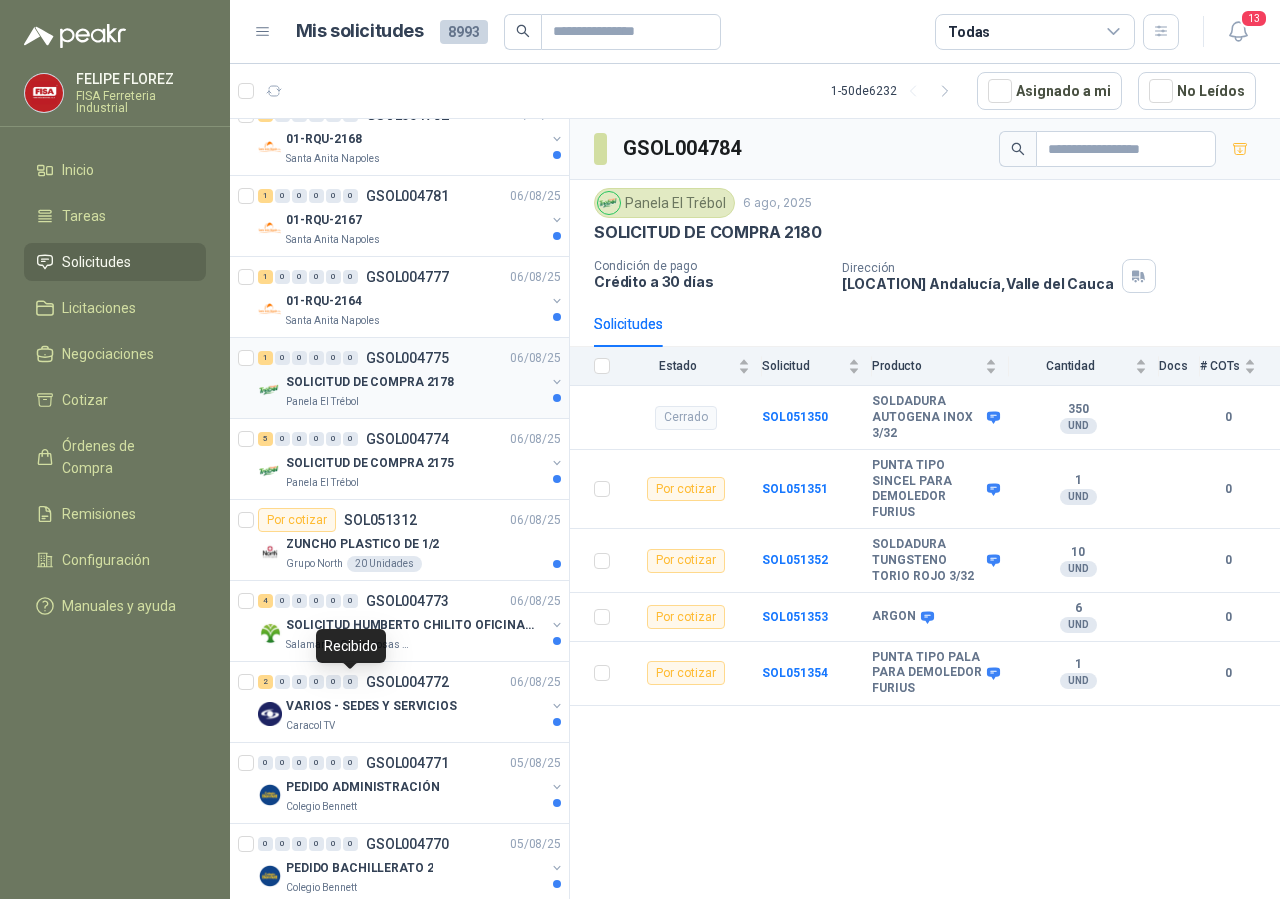 scroll, scrollTop: 918, scrollLeft: 0, axis: vertical 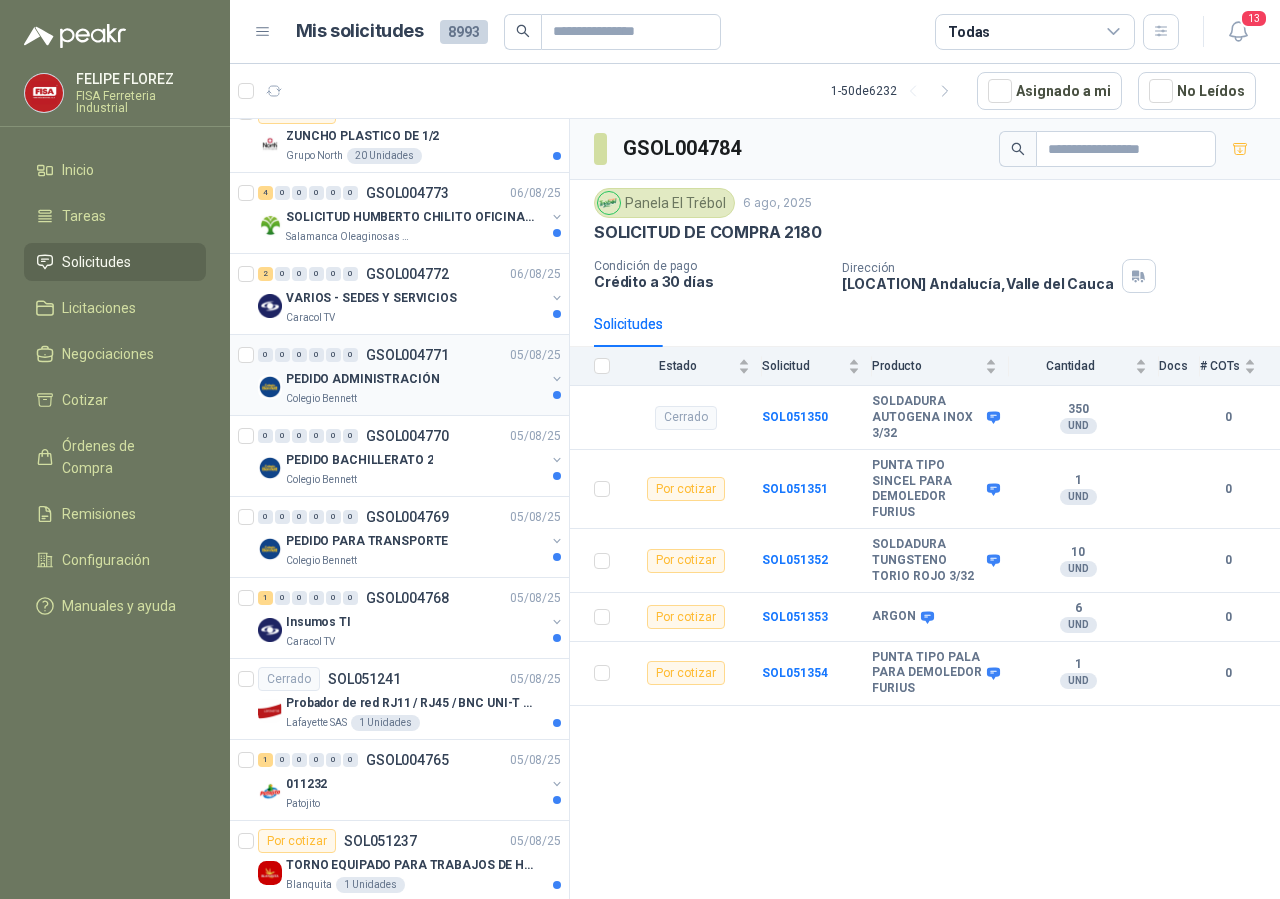click on "PEDIDO ADMINISTRACIÓN Colegio Bennett" at bounding box center (411, 387) 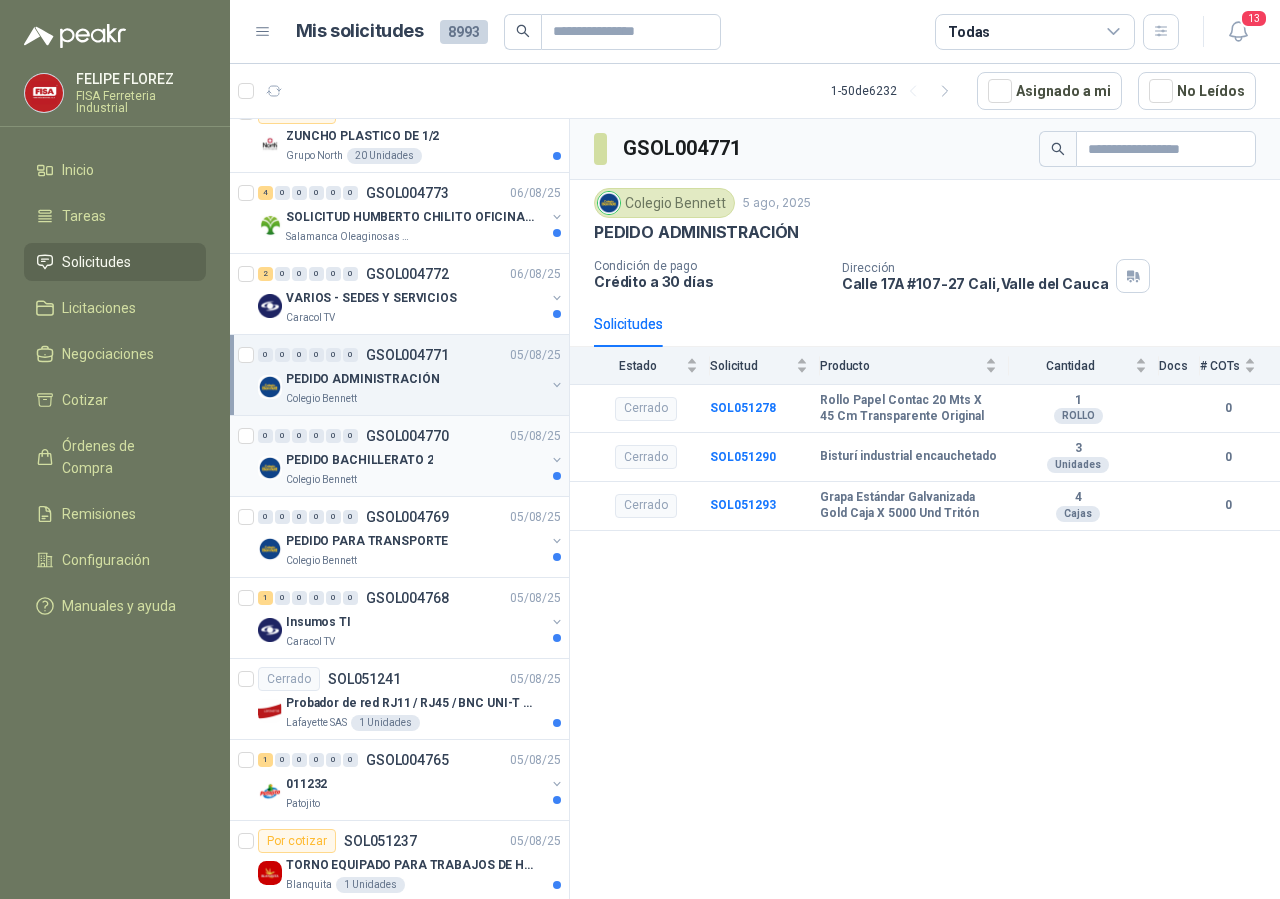 click on "PEDIDO BACHILLERATO 2" at bounding box center [359, 460] 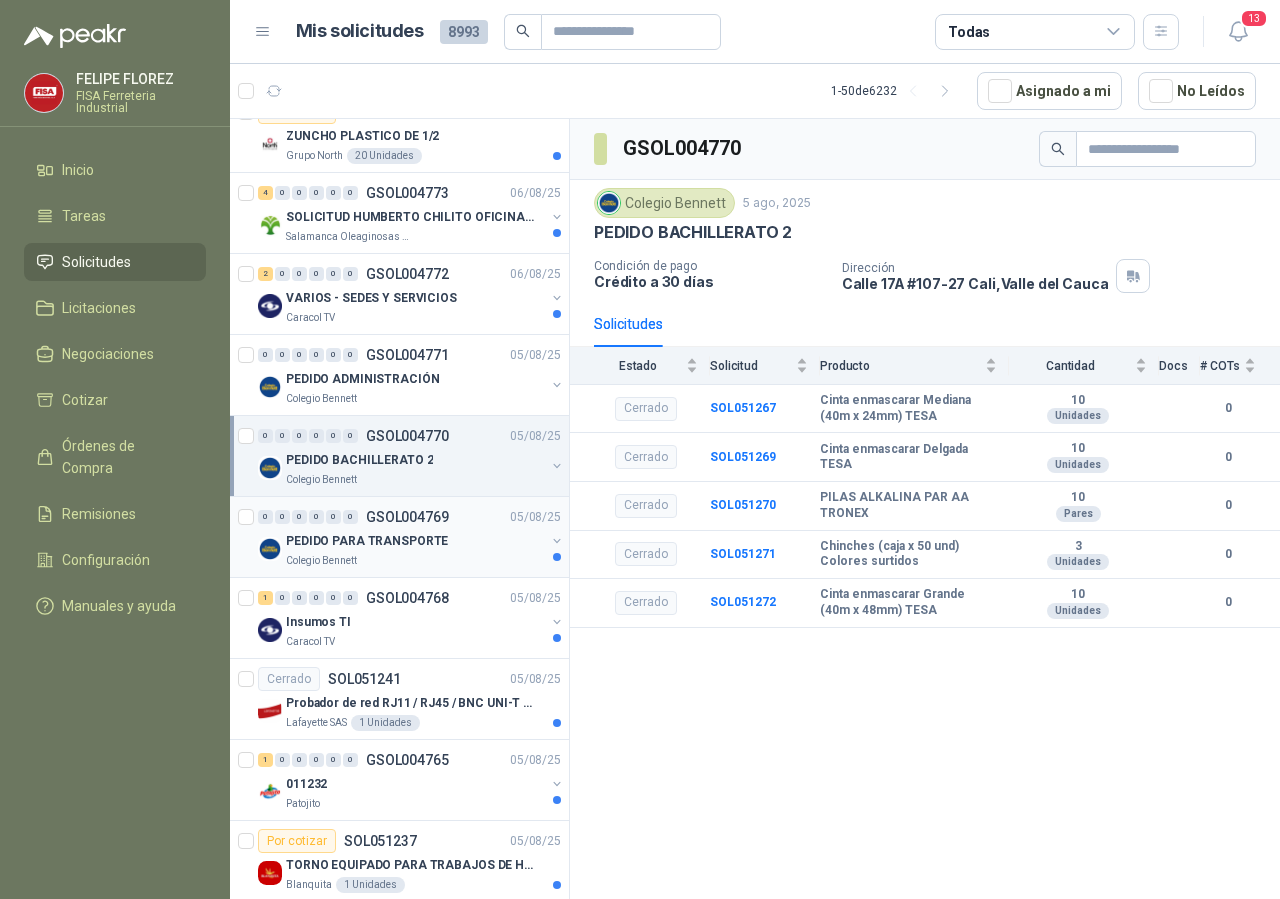 click on "PEDIDO PARA TRANSPORTE" at bounding box center [367, 541] 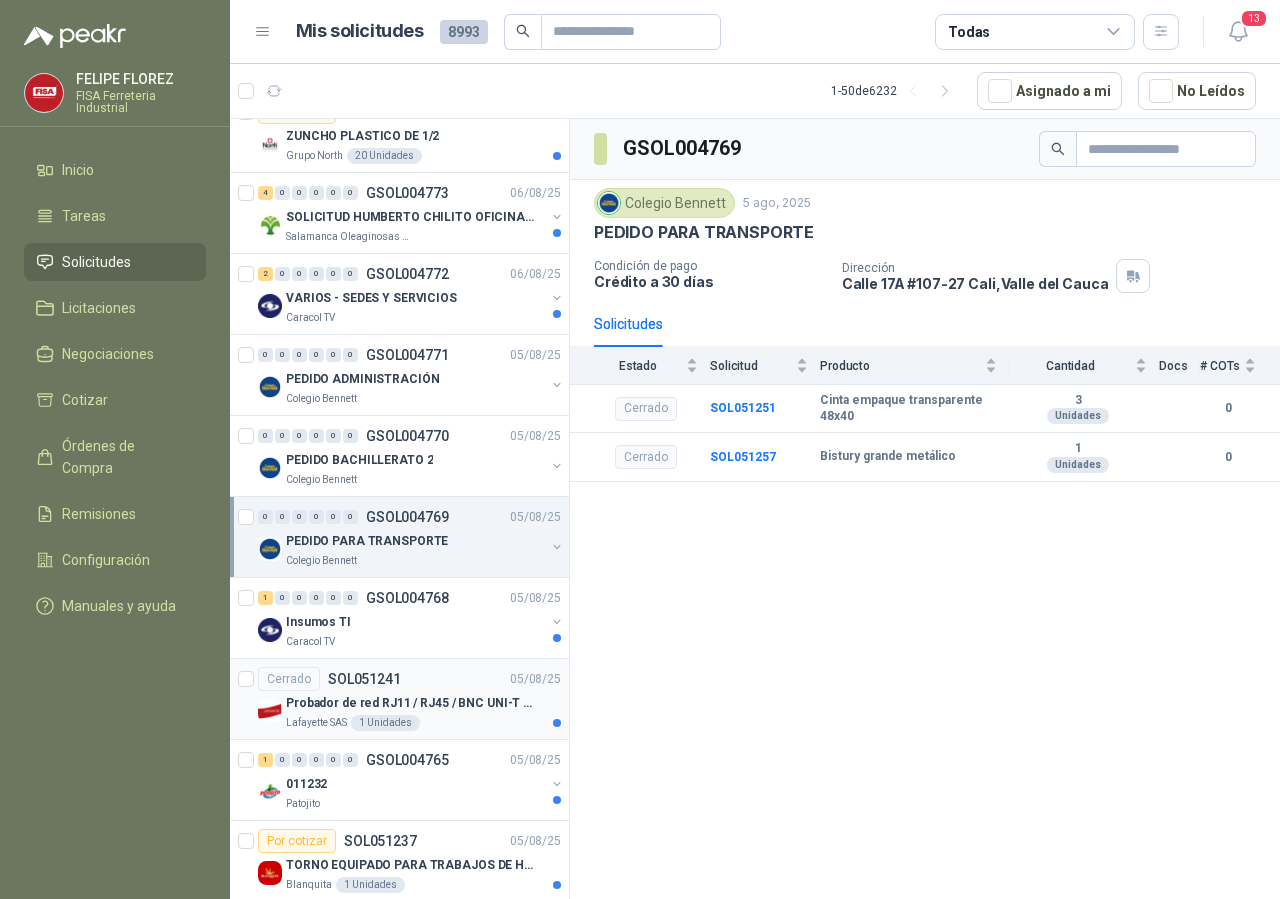 scroll, scrollTop: 1122, scrollLeft: 0, axis: vertical 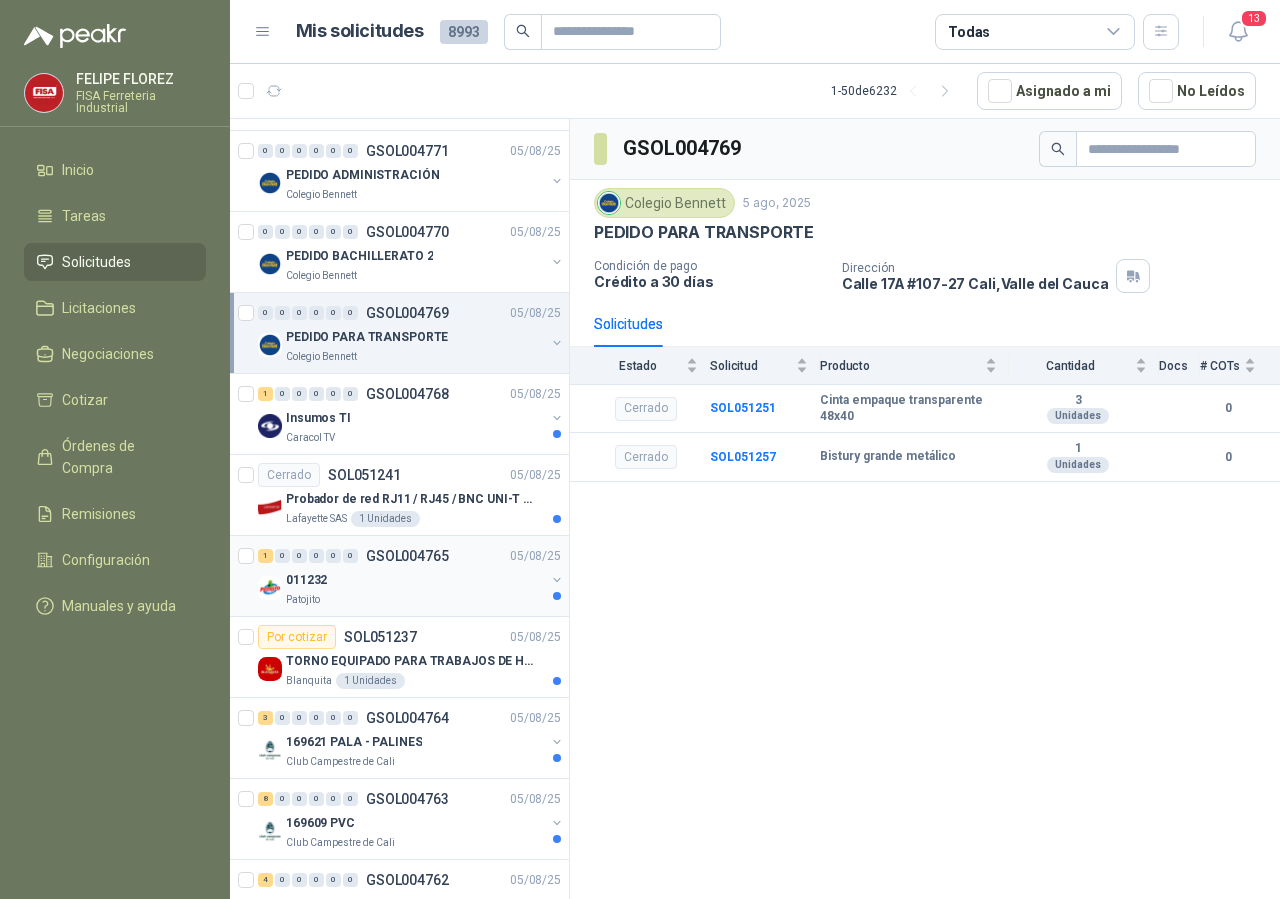 click on "011232" at bounding box center (415, 580) 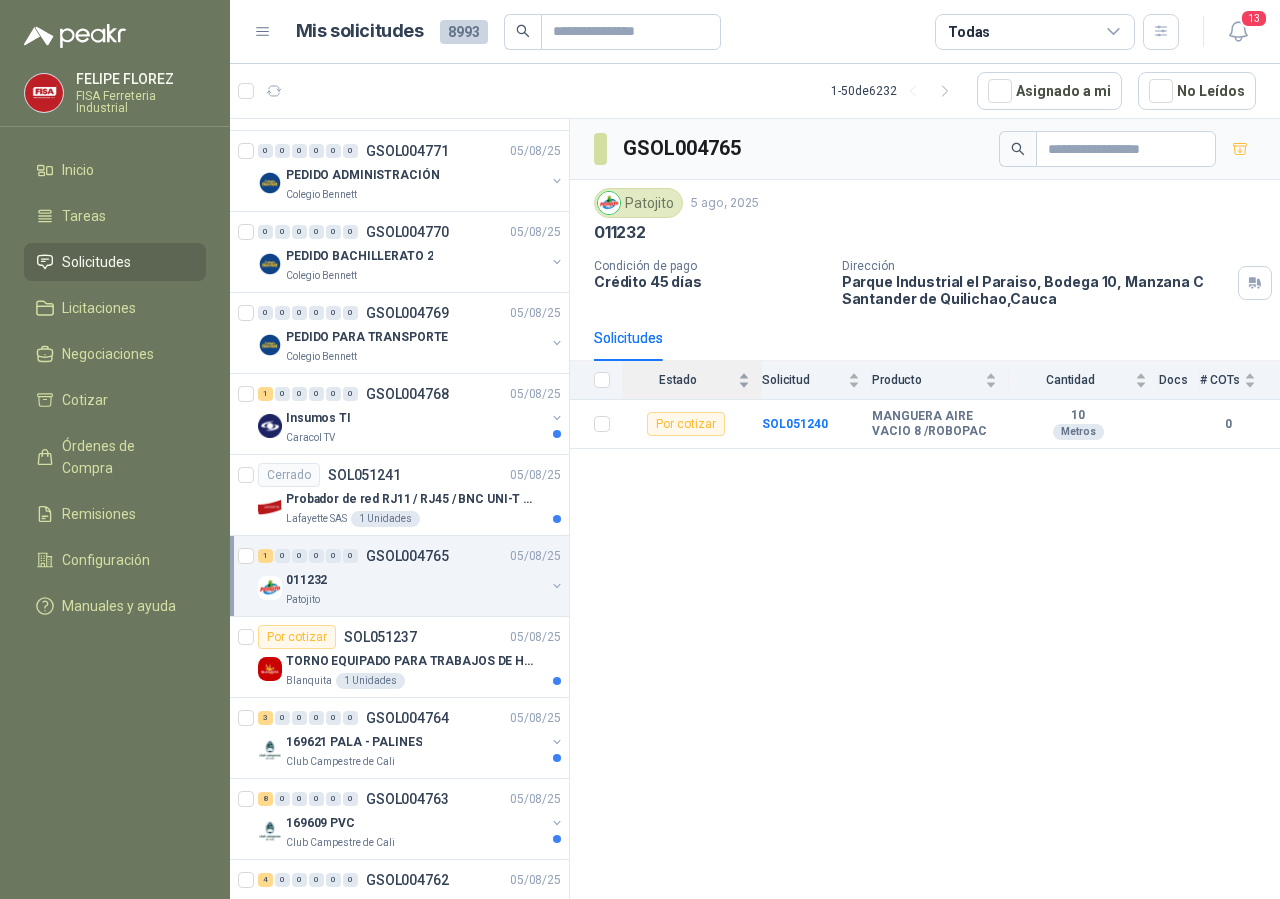 click on "Estado" at bounding box center (686, 380) 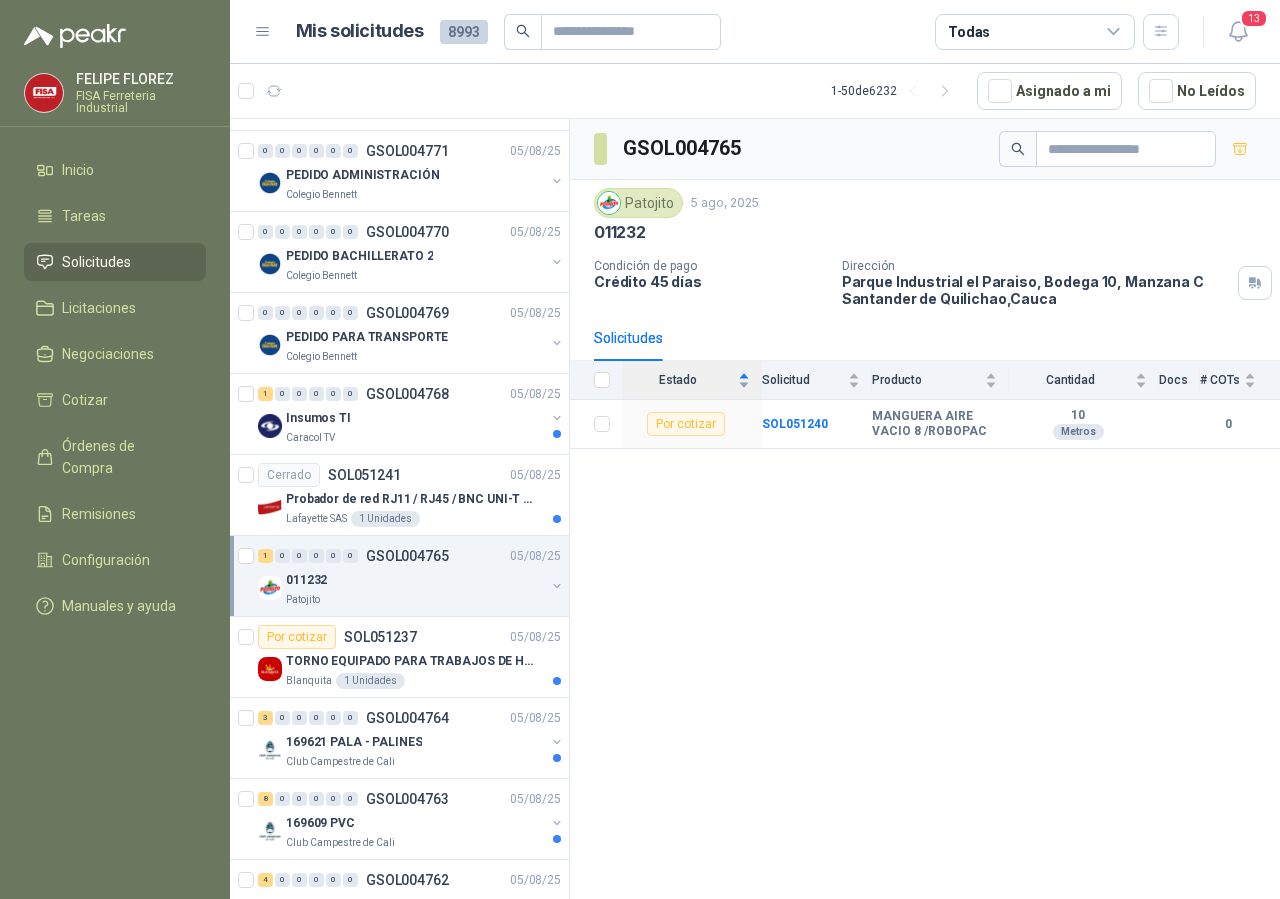 click on "Estado" at bounding box center [686, 380] 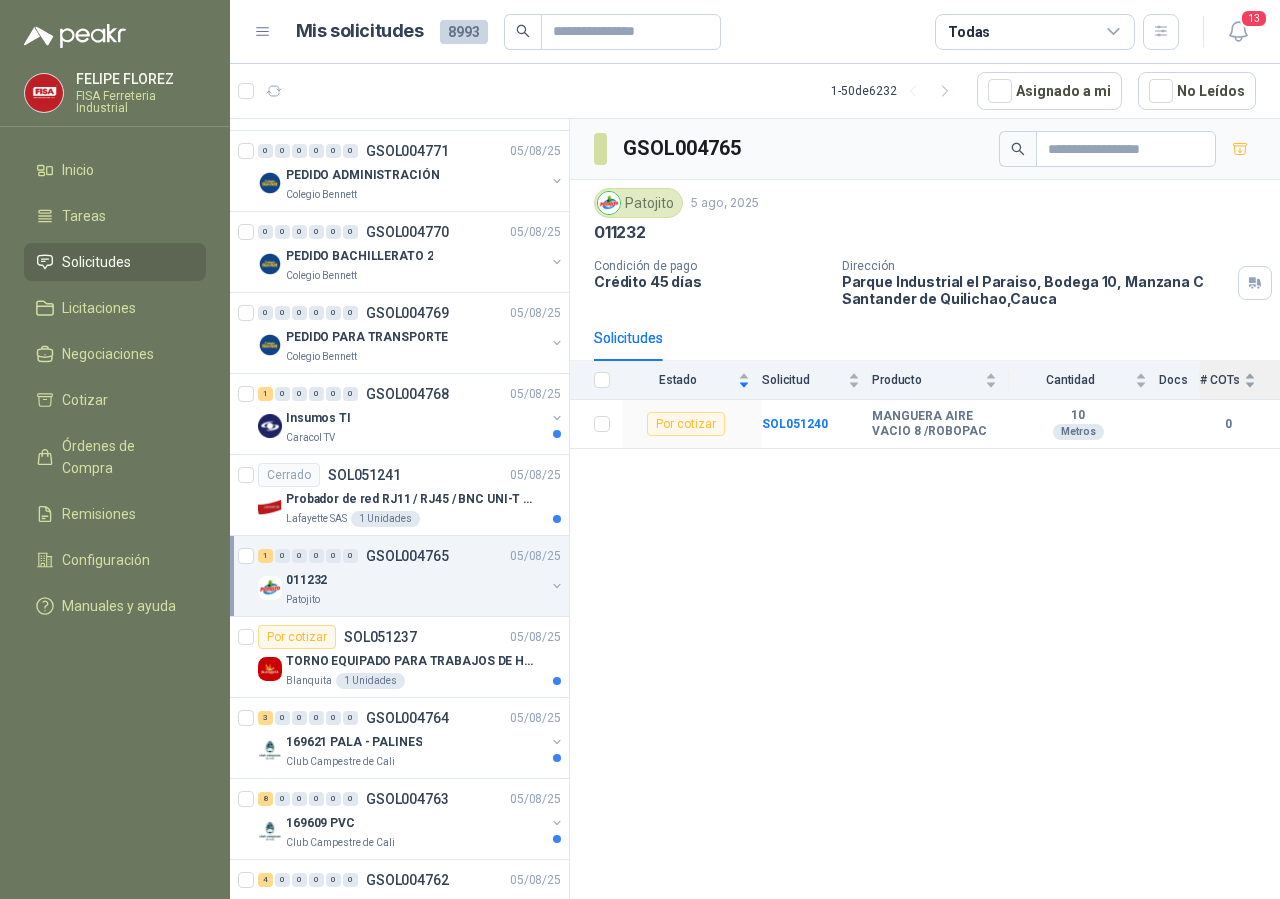 click on "# COTs" at bounding box center [1228, 380] 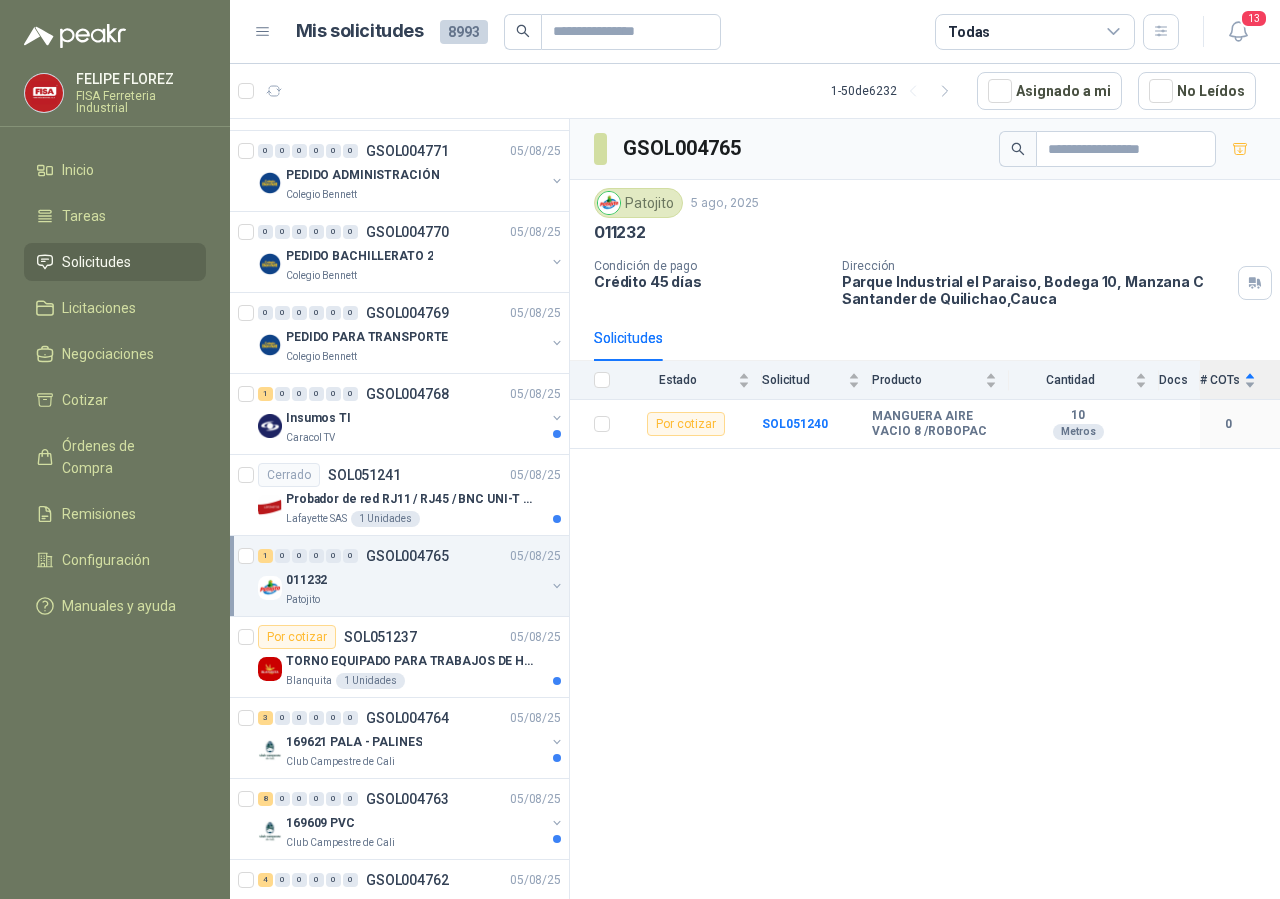 click on "# COTs" at bounding box center (1228, 380) 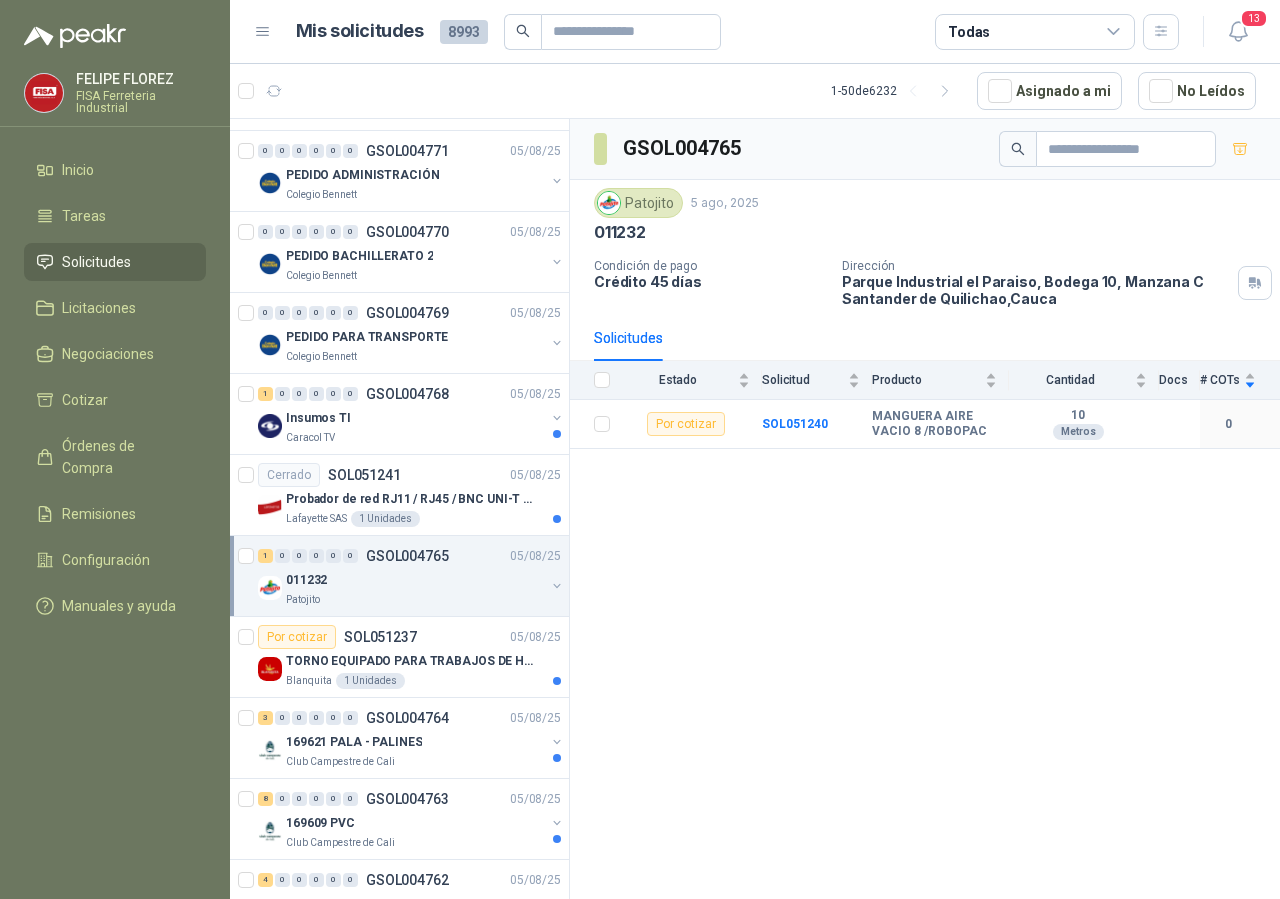 click on "Docs" at bounding box center [1179, 380] 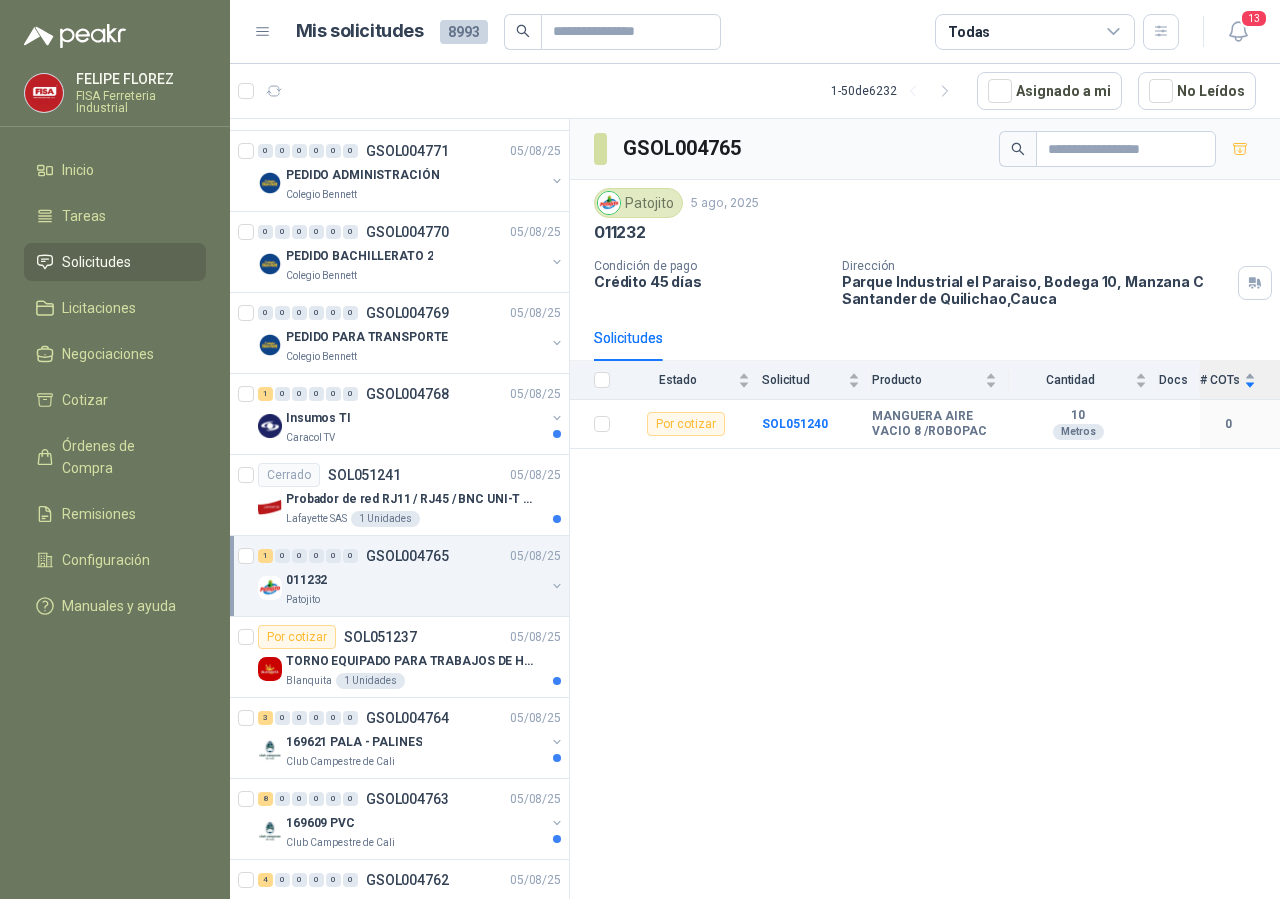 click on "# COTs" at bounding box center [1220, 380] 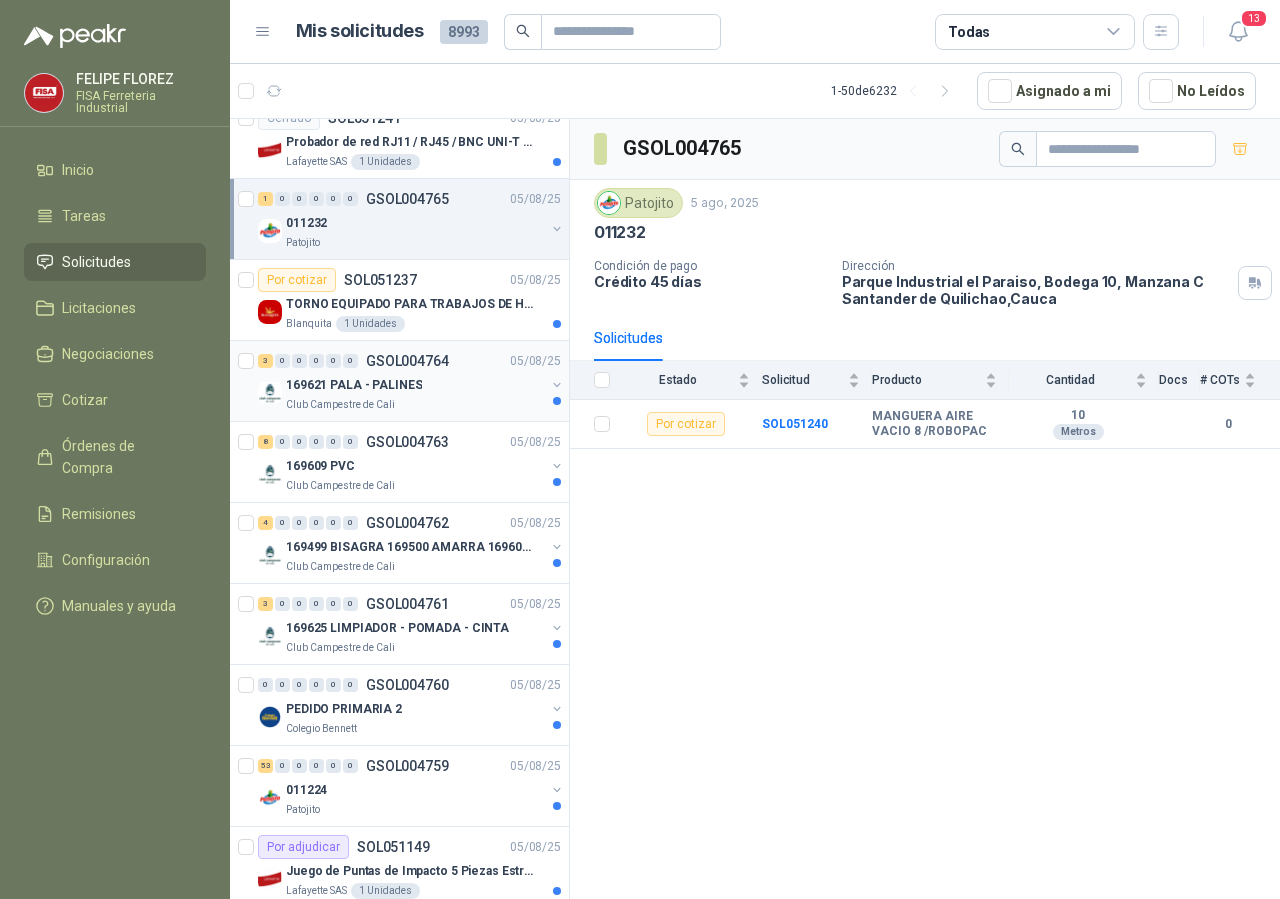 scroll, scrollTop: 1632, scrollLeft: 0, axis: vertical 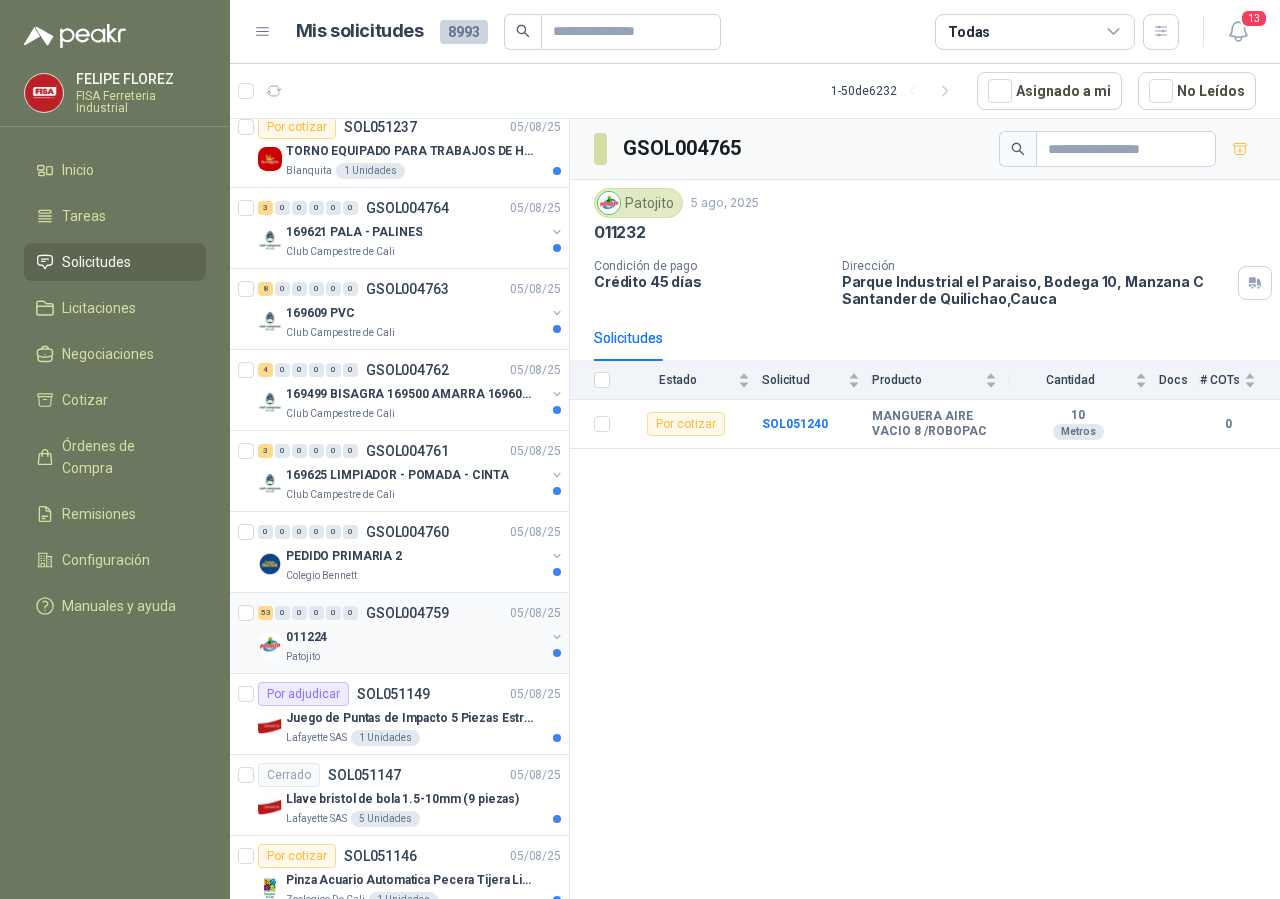 click on "011224" at bounding box center (306, 637) 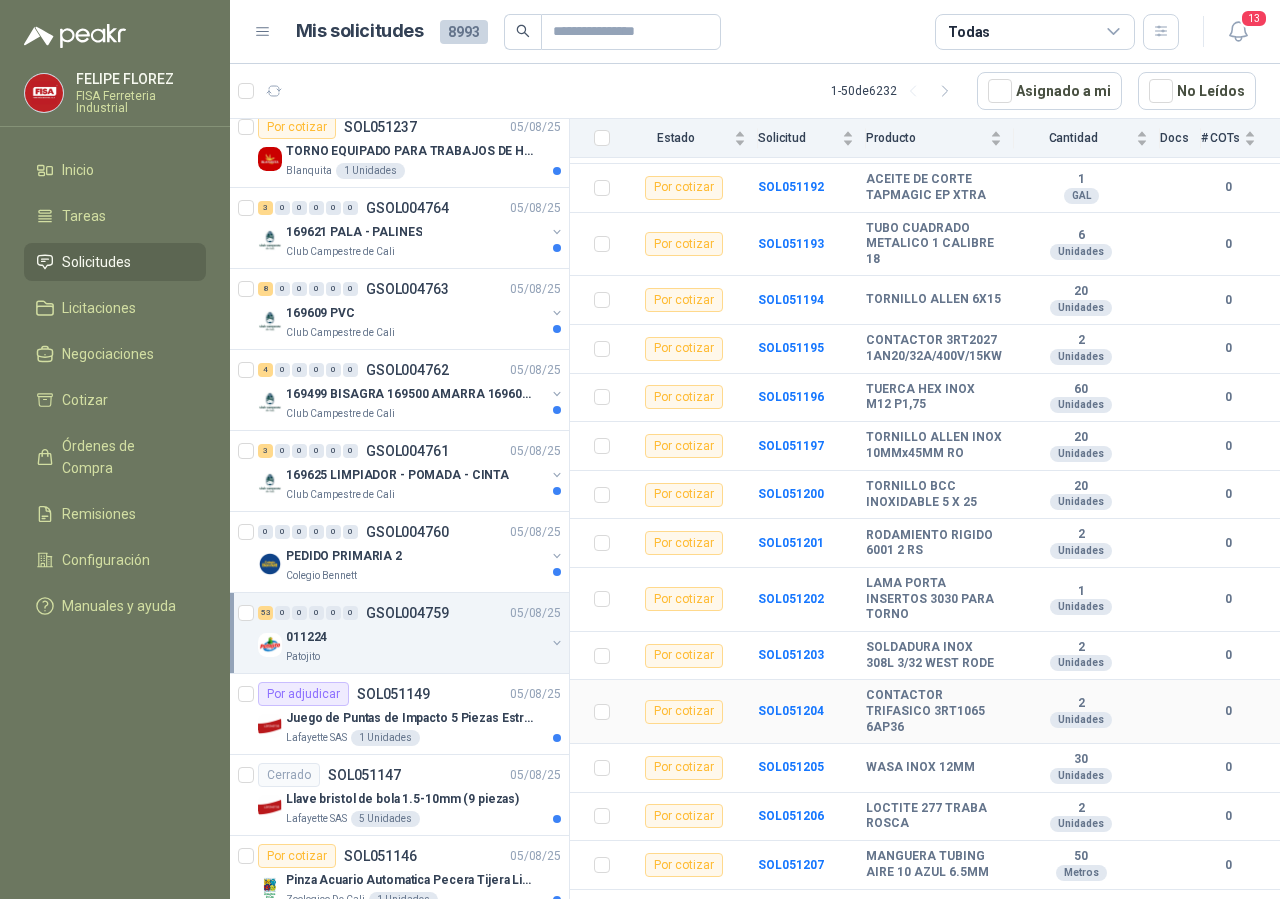scroll, scrollTop: 2175, scrollLeft: 0, axis: vertical 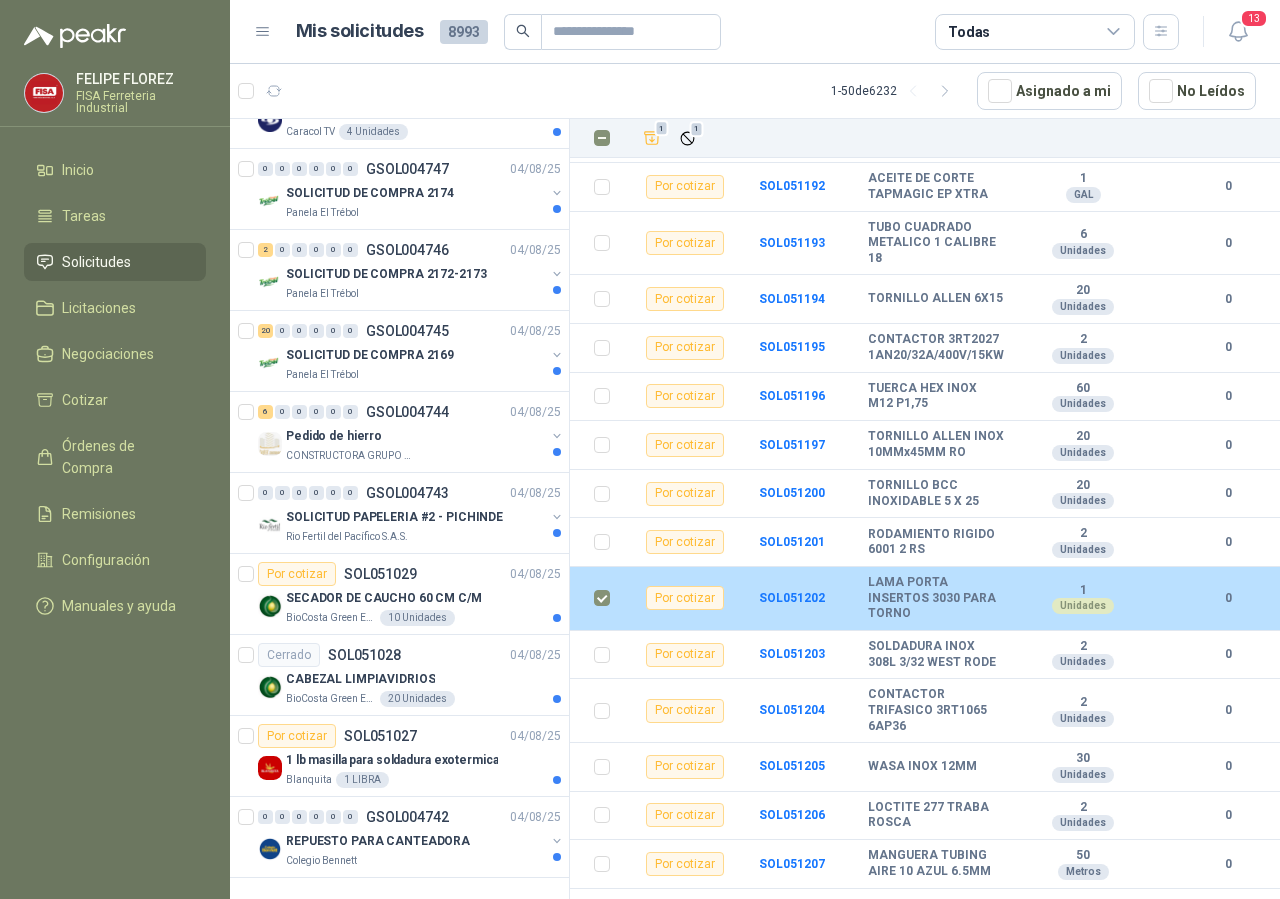 click on "Por cotizar" at bounding box center (685, 598) 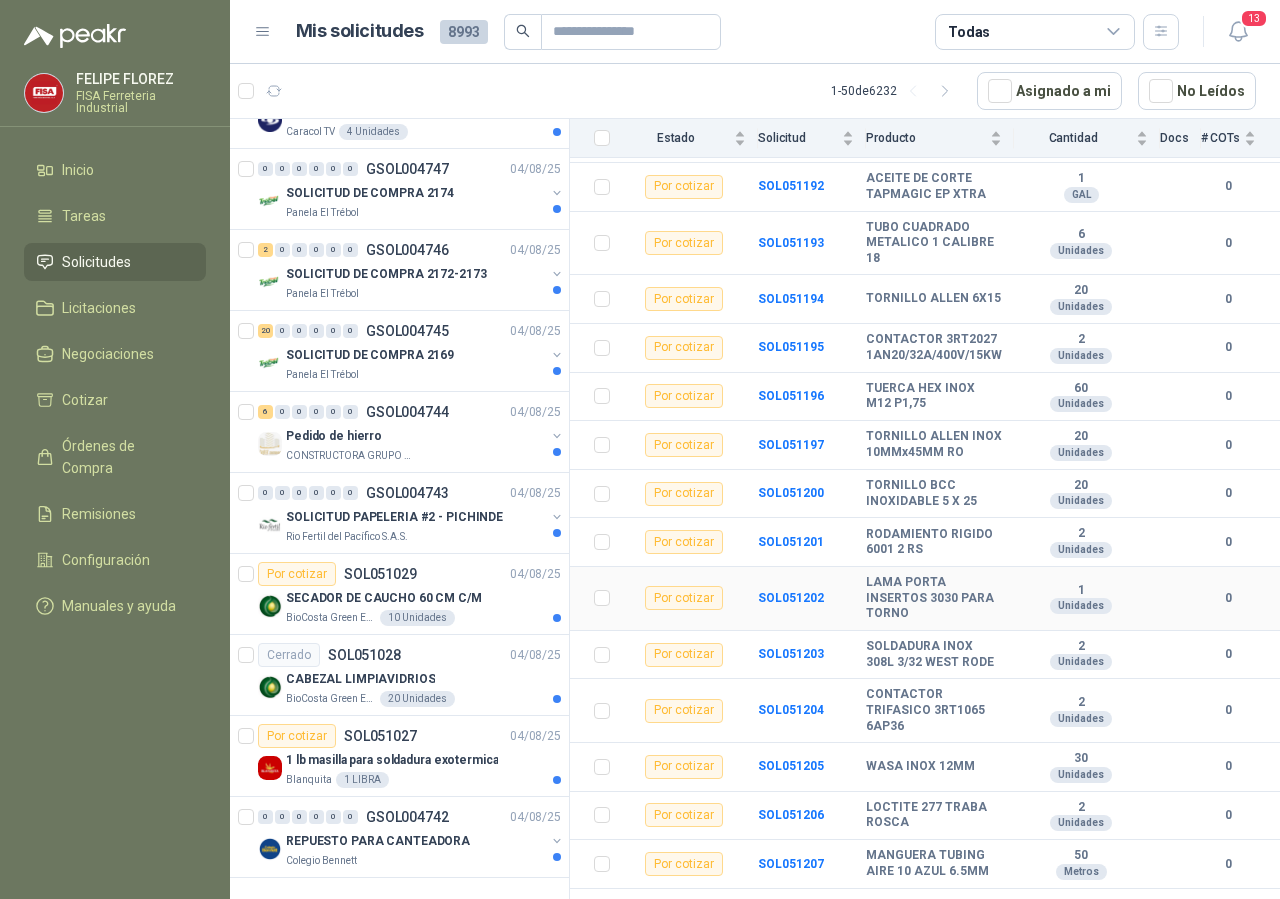 click on "Por cotizar" at bounding box center [684, 598] 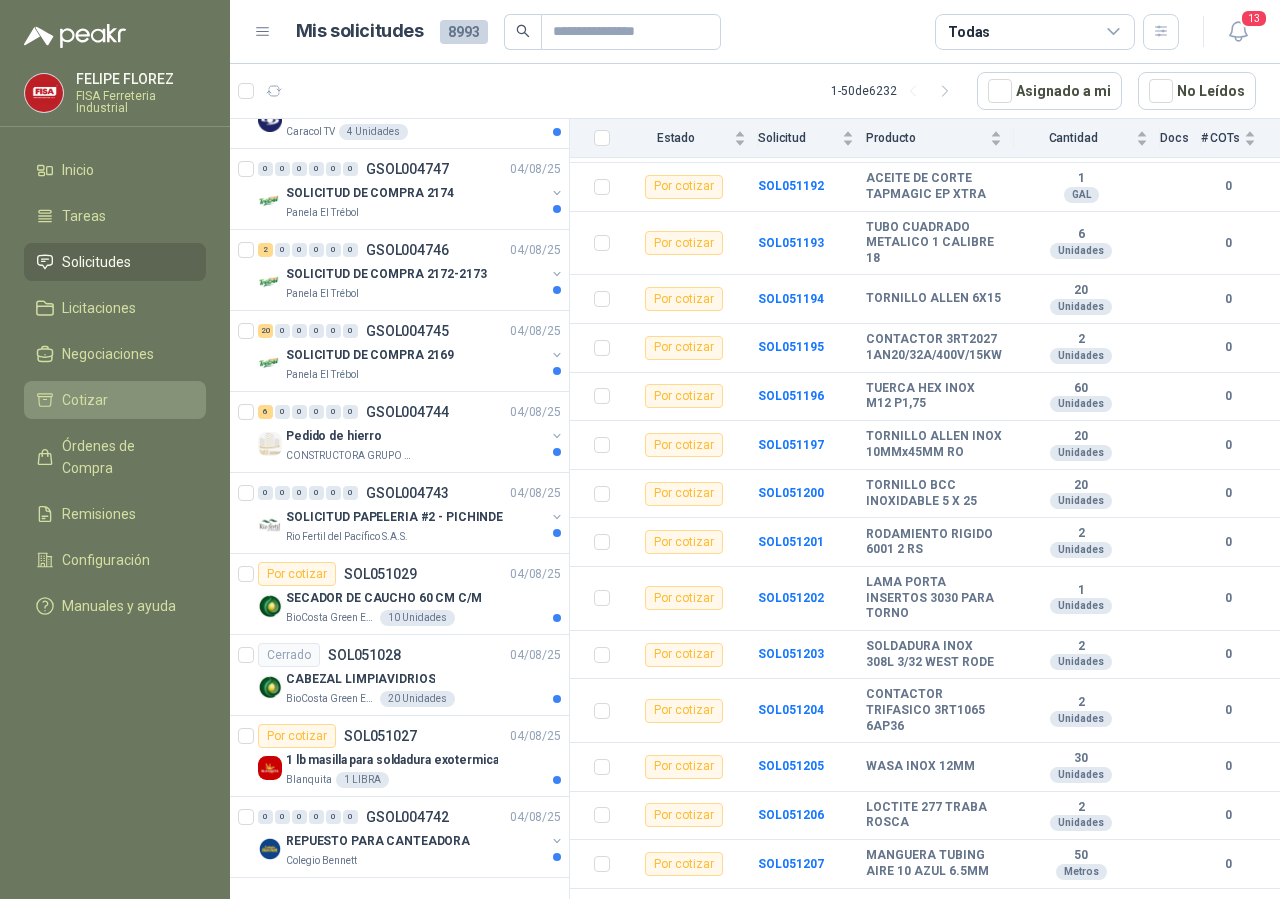 click on "Cotizar" at bounding box center [85, 400] 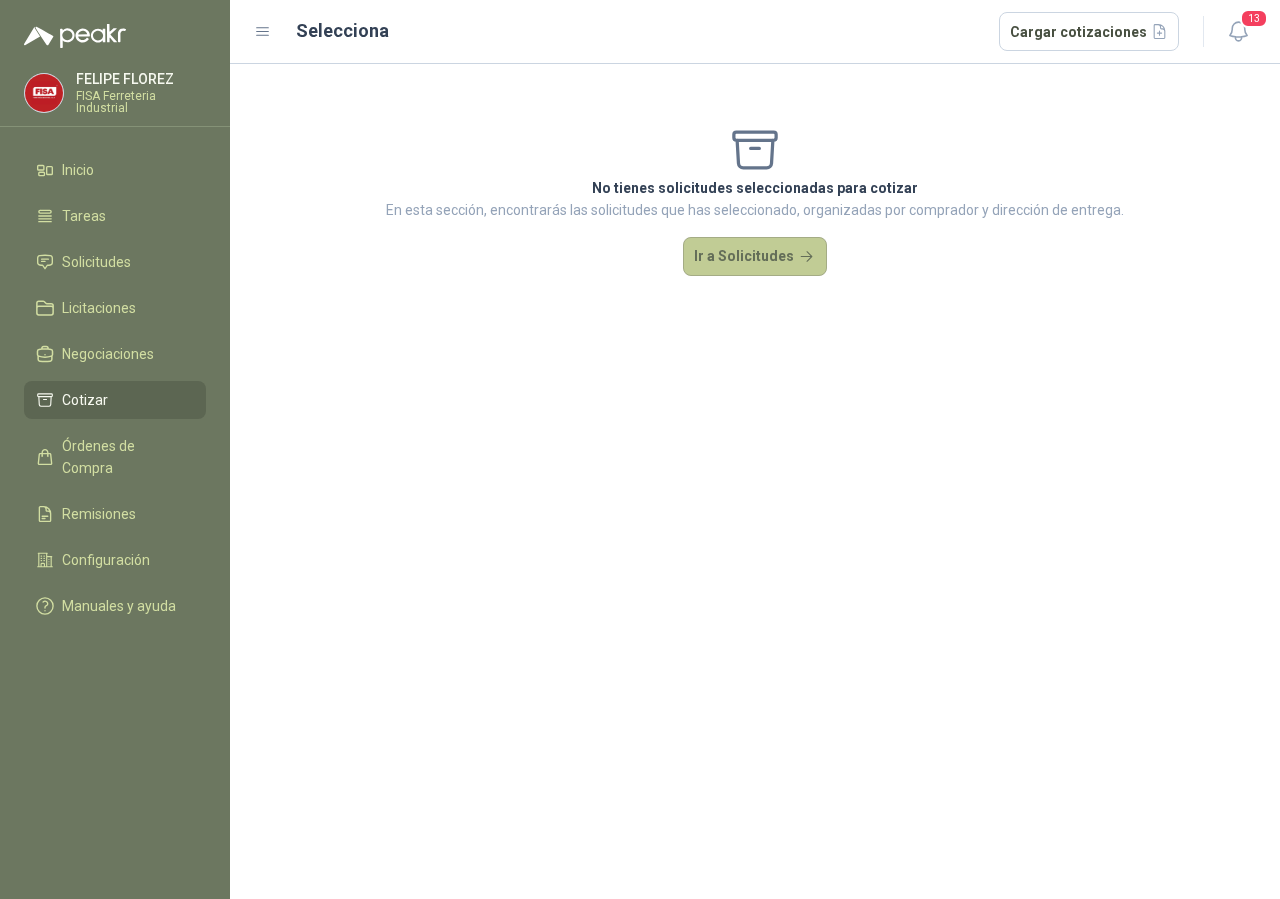 click on "Ir a Solicitudes" at bounding box center (755, 257) 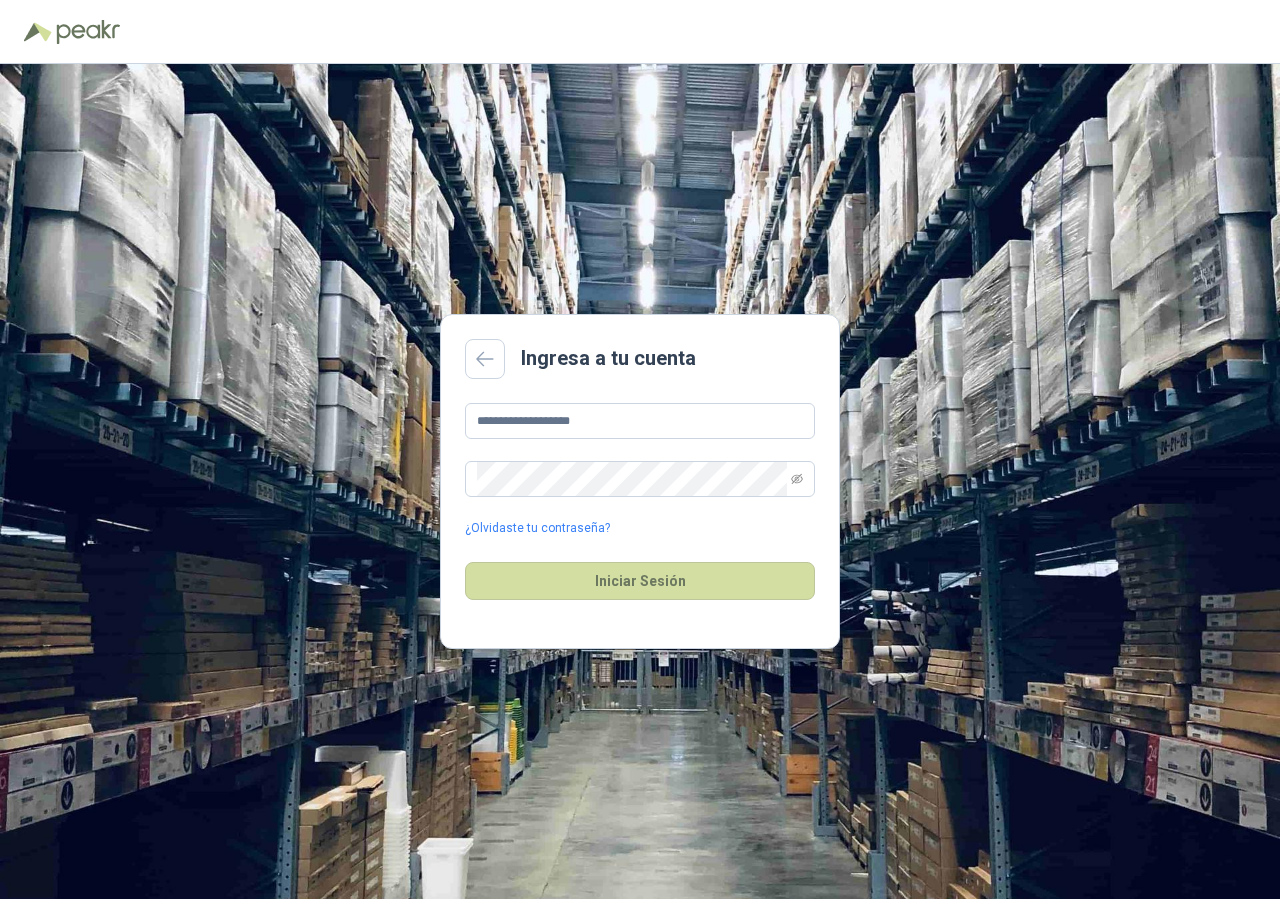 scroll, scrollTop: 0, scrollLeft: 0, axis: both 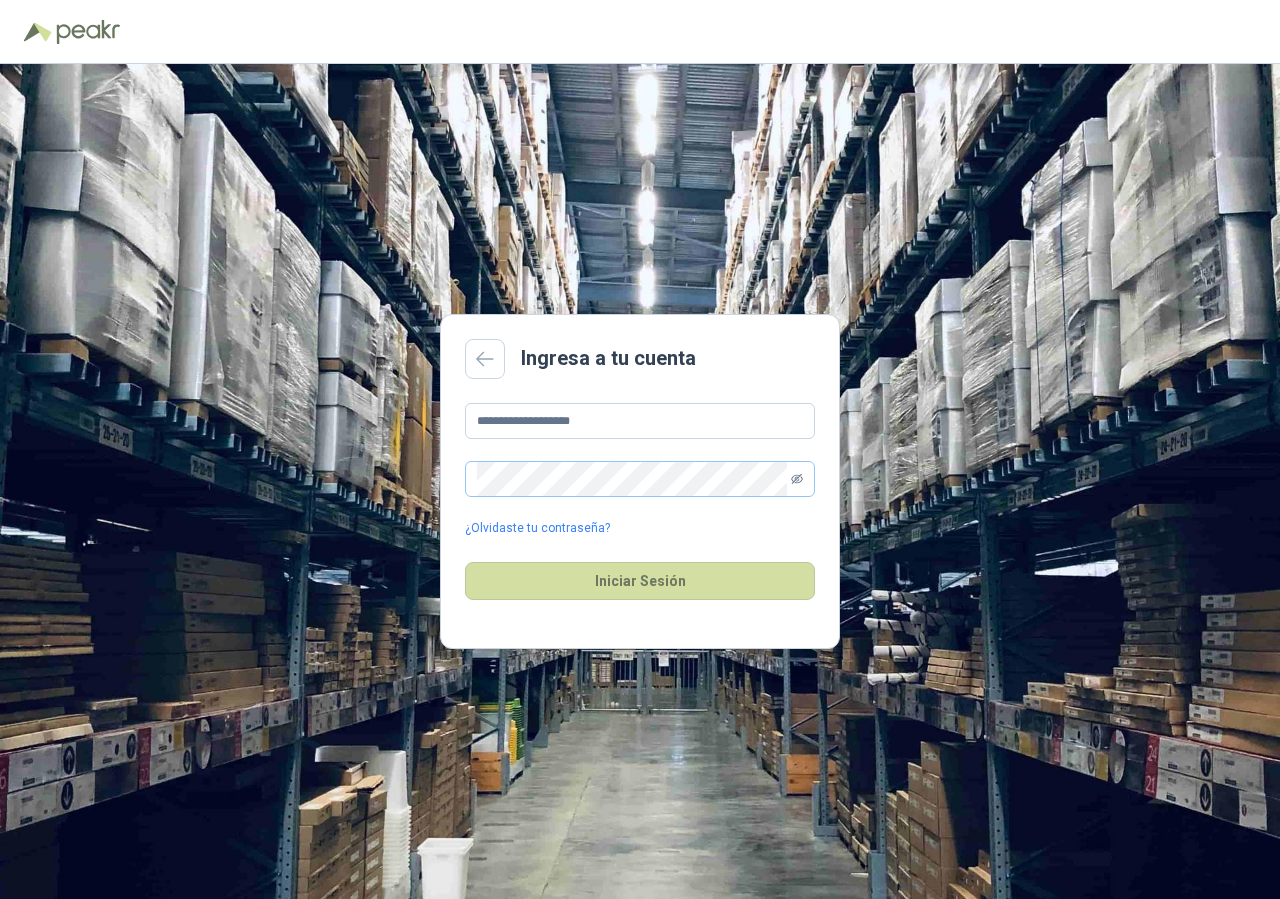 click 